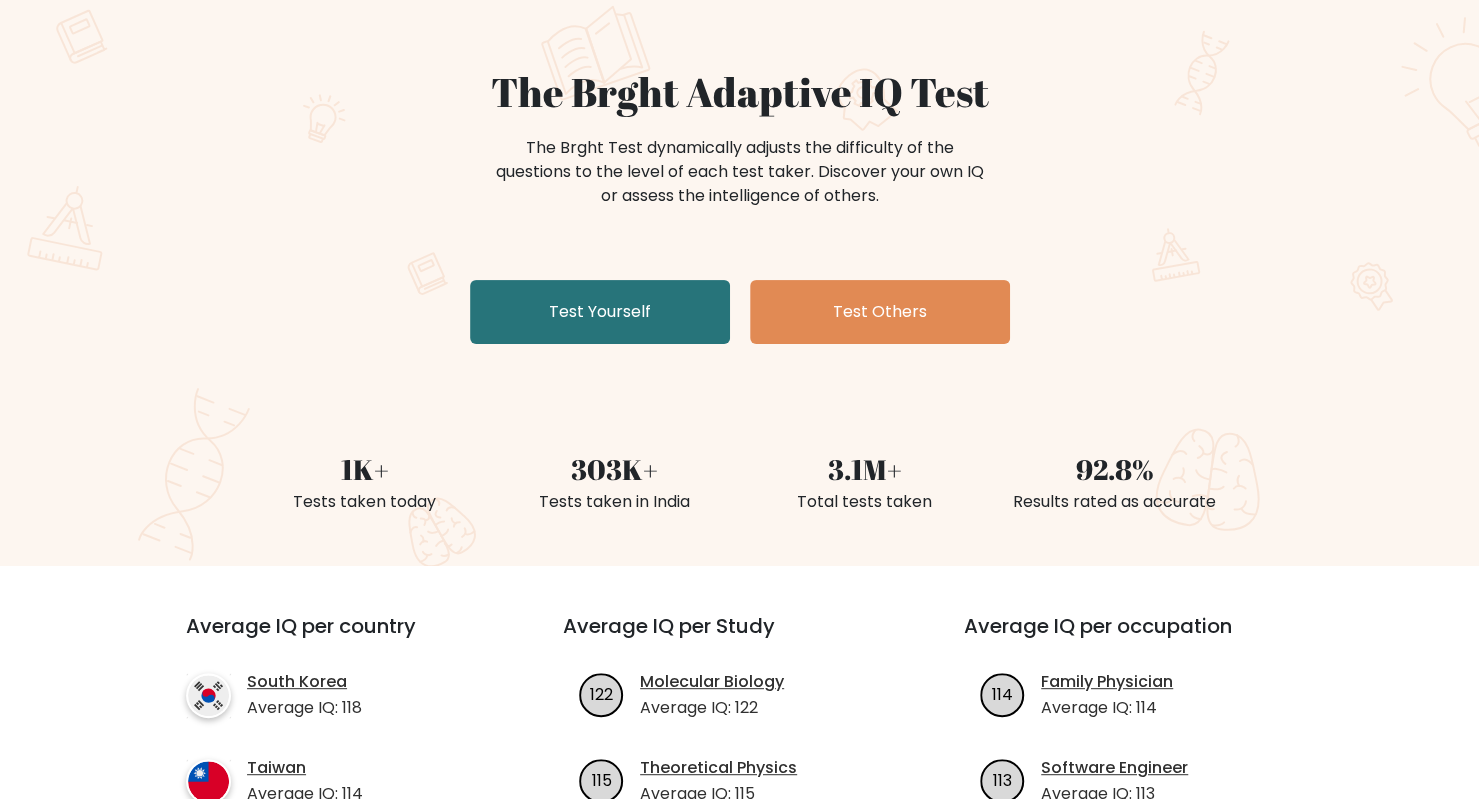 scroll, scrollTop: 135, scrollLeft: 0, axis: vertical 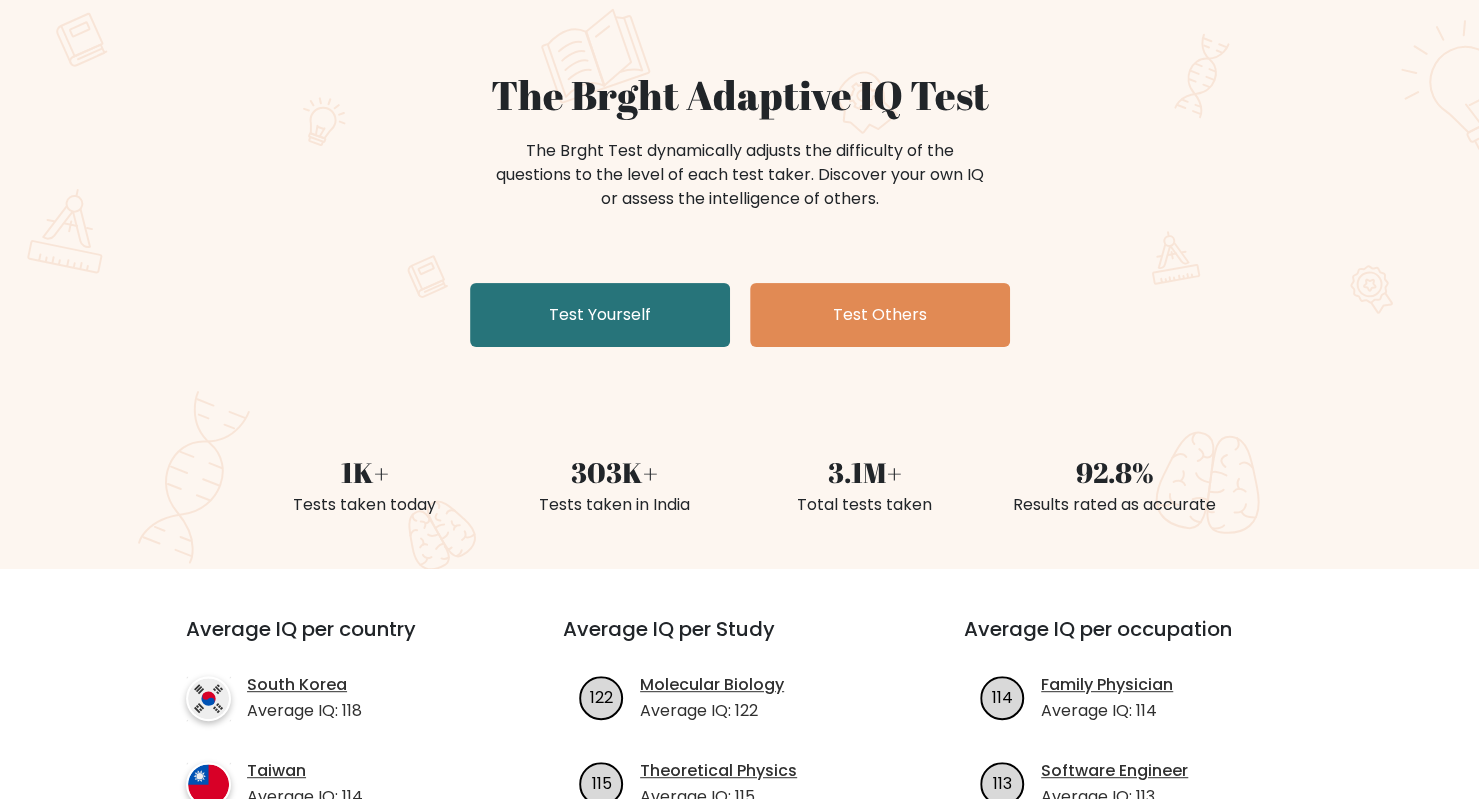 click on "BRGHT
BRGHT
Log in
Take the test
Take the test
The Brght Adaptive IQ Test
The Brght Test dynamically adjusts the difficulty of the questions to the level of each test taker. Discover your own IQ or assess the intelligence of others.
Test Yourself
Test Others
1K+
Tests taken today
303K+
Tests taken in India
3.1M+
Total tests taken
92.8%" at bounding box center [739, 1866] 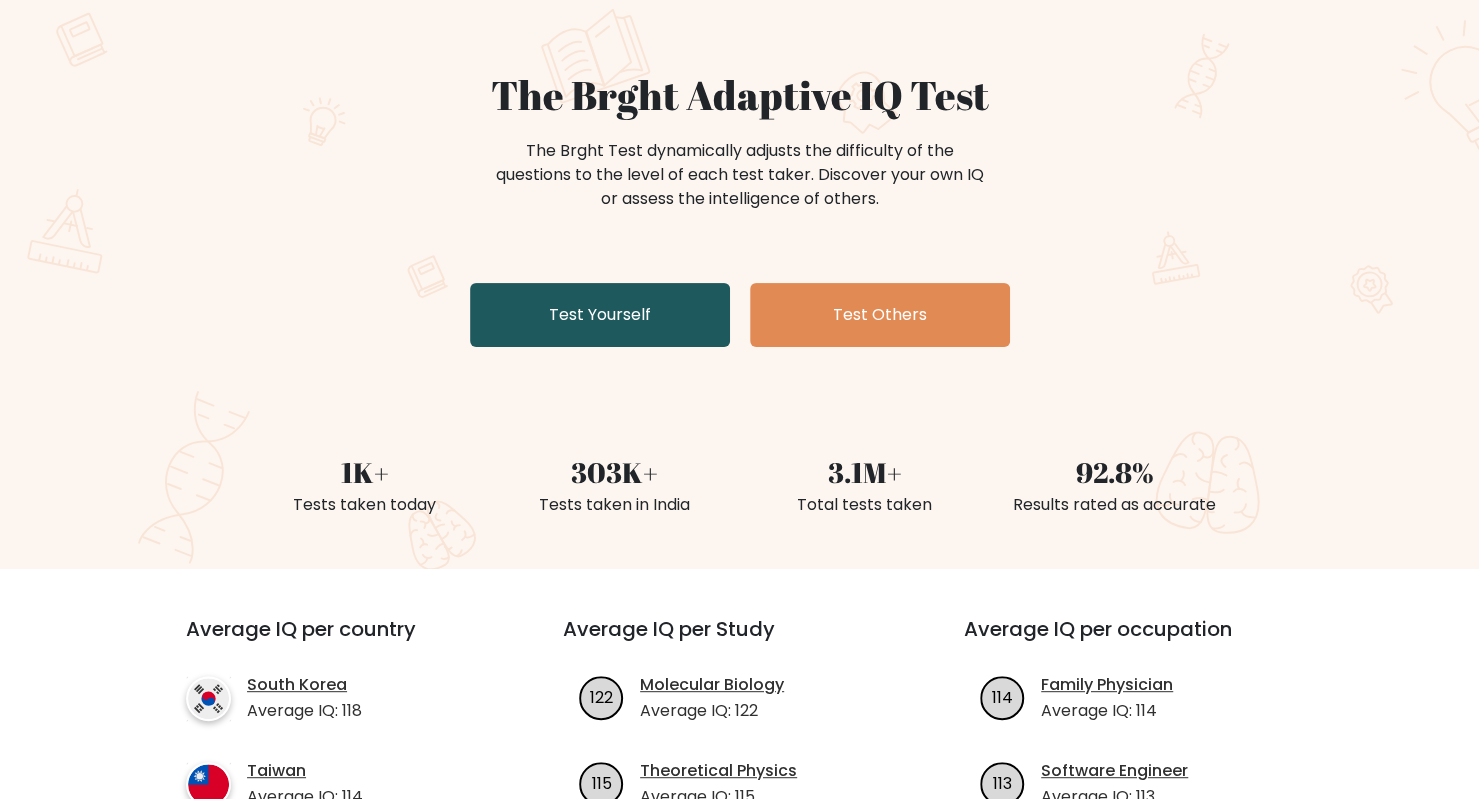 click on "Test Yourself" at bounding box center (600, 315) 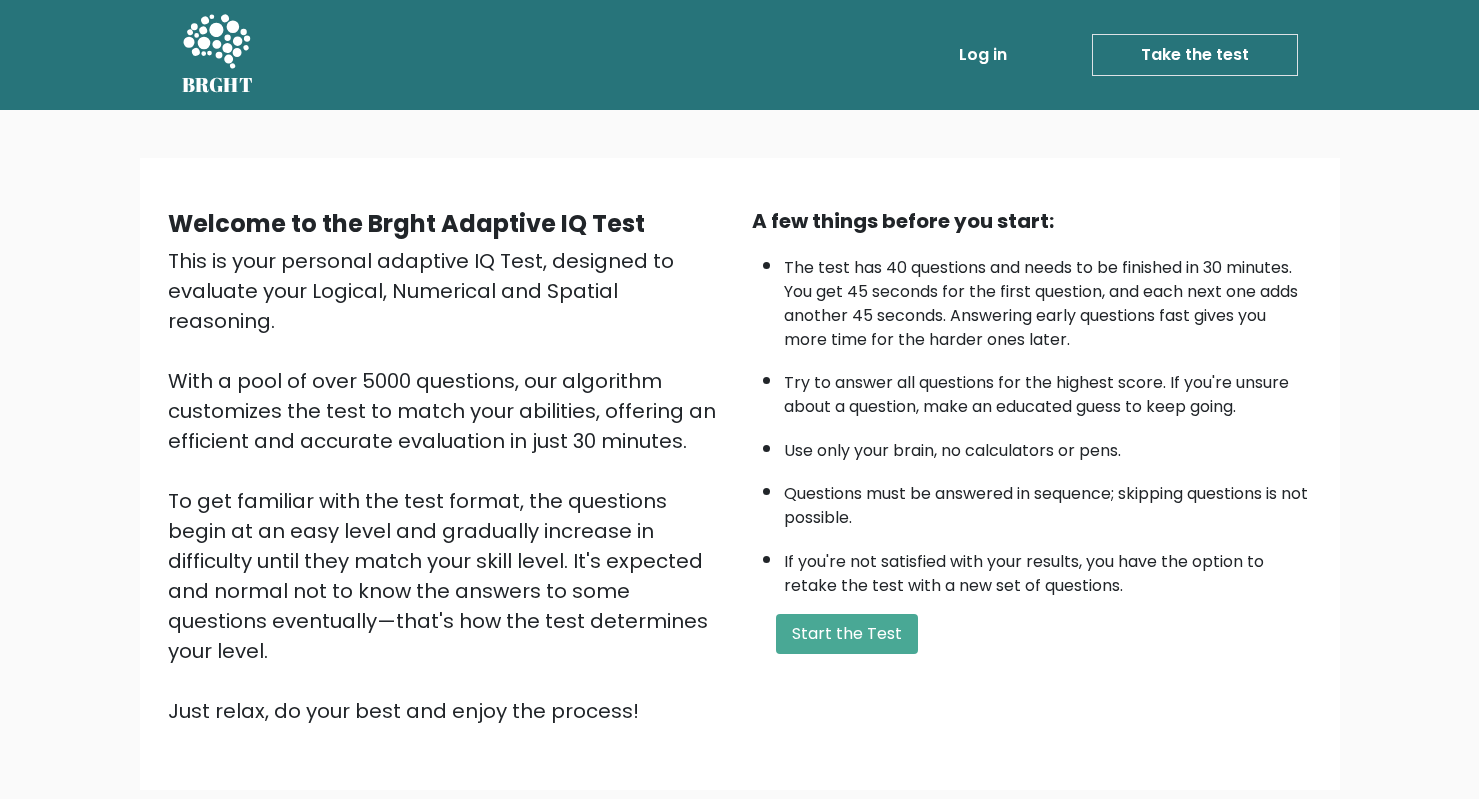 scroll, scrollTop: 0, scrollLeft: 0, axis: both 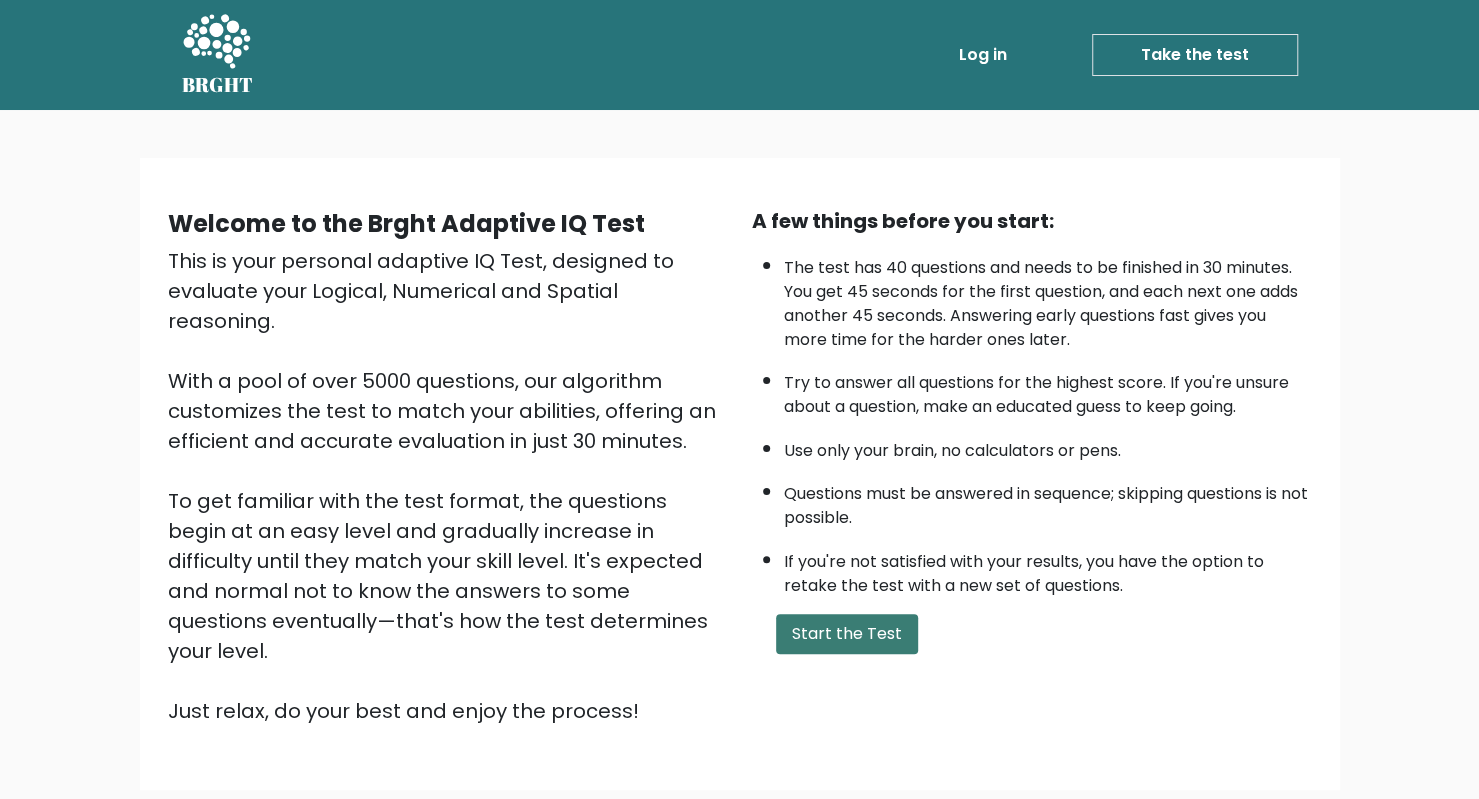 click on "Start the Test" at bounding box center (847, 634) 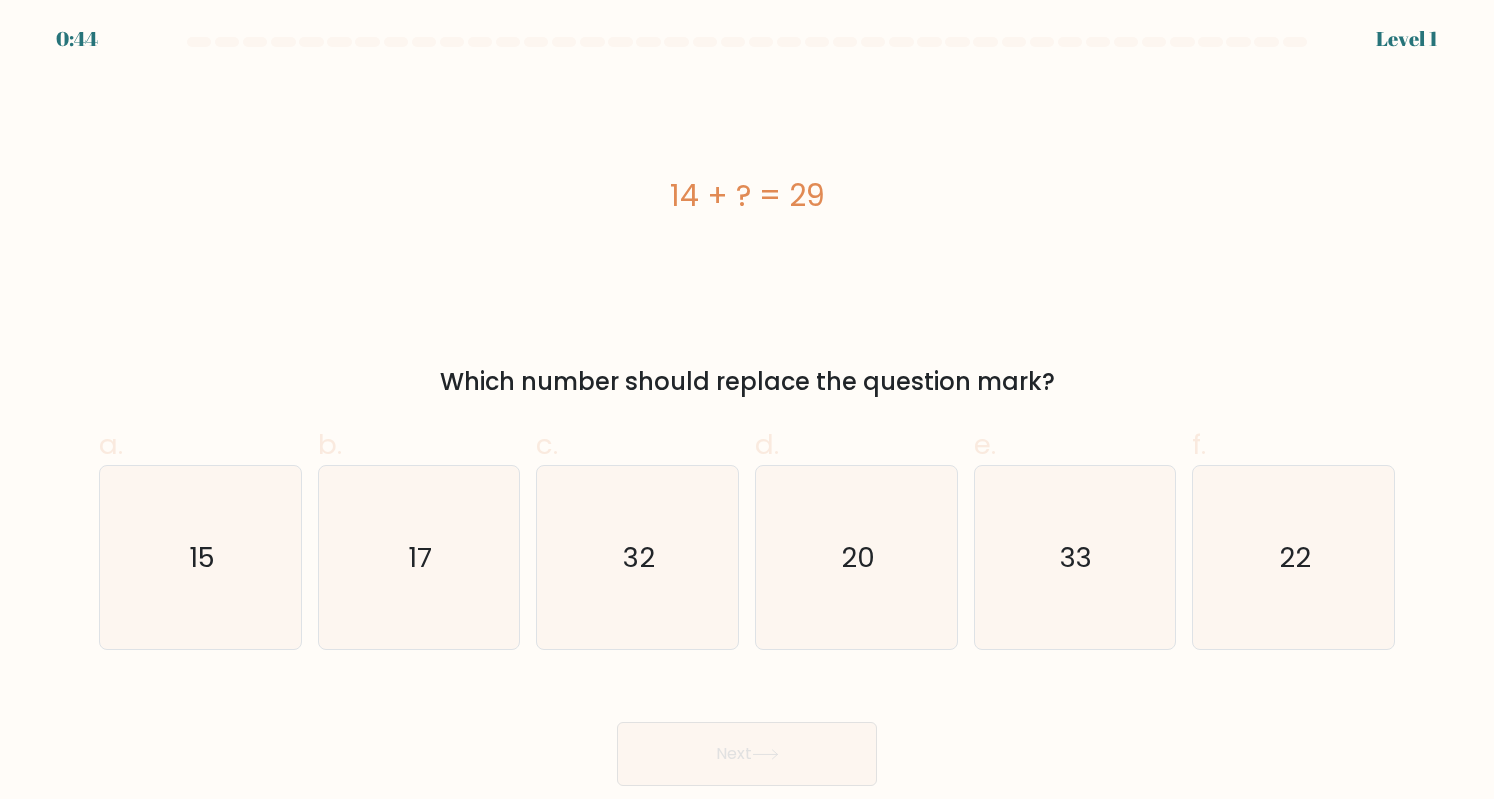 scroll, scrollTop: 0, scrollLeft: 0, axis: both 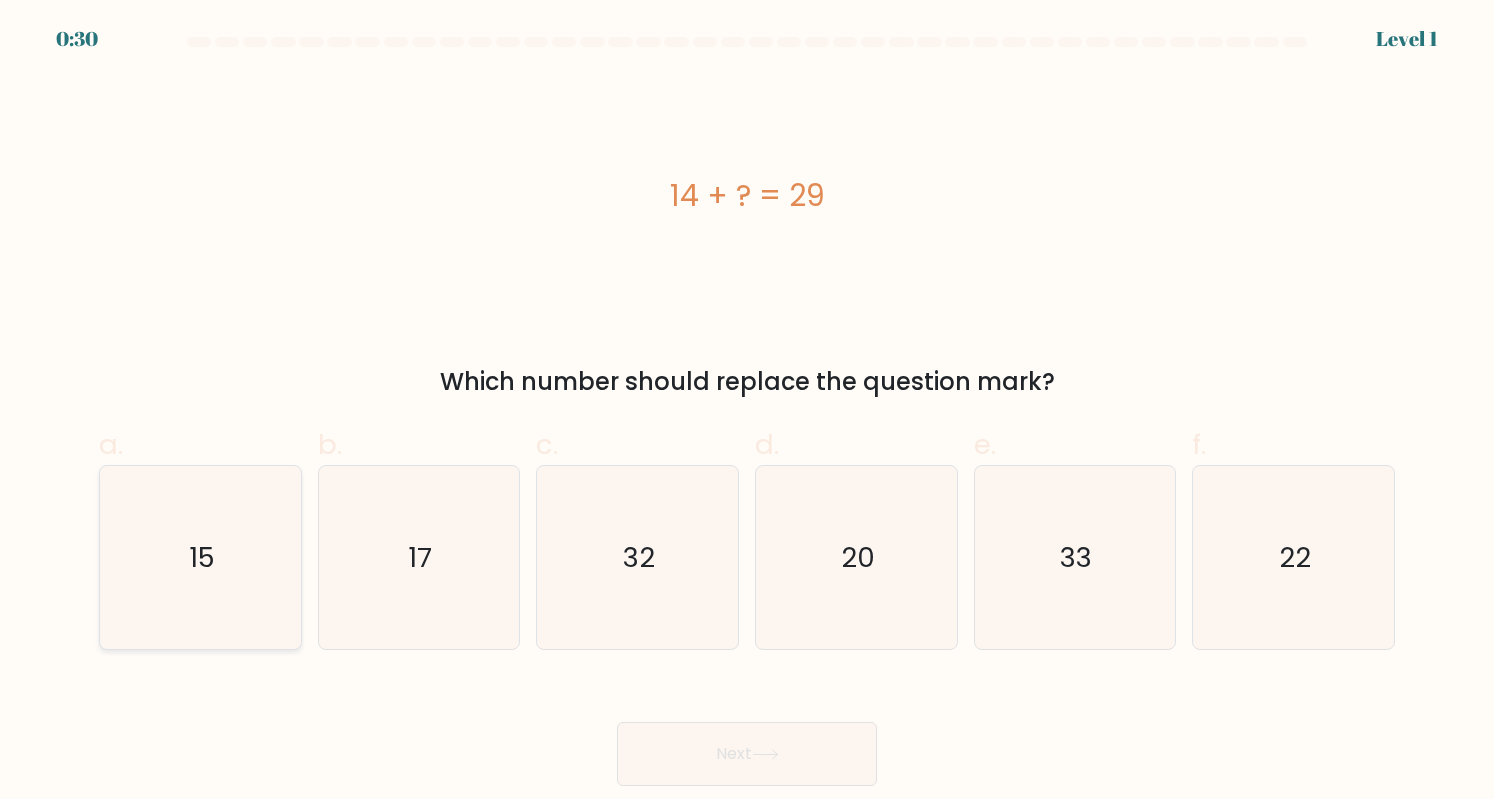 click on "15" 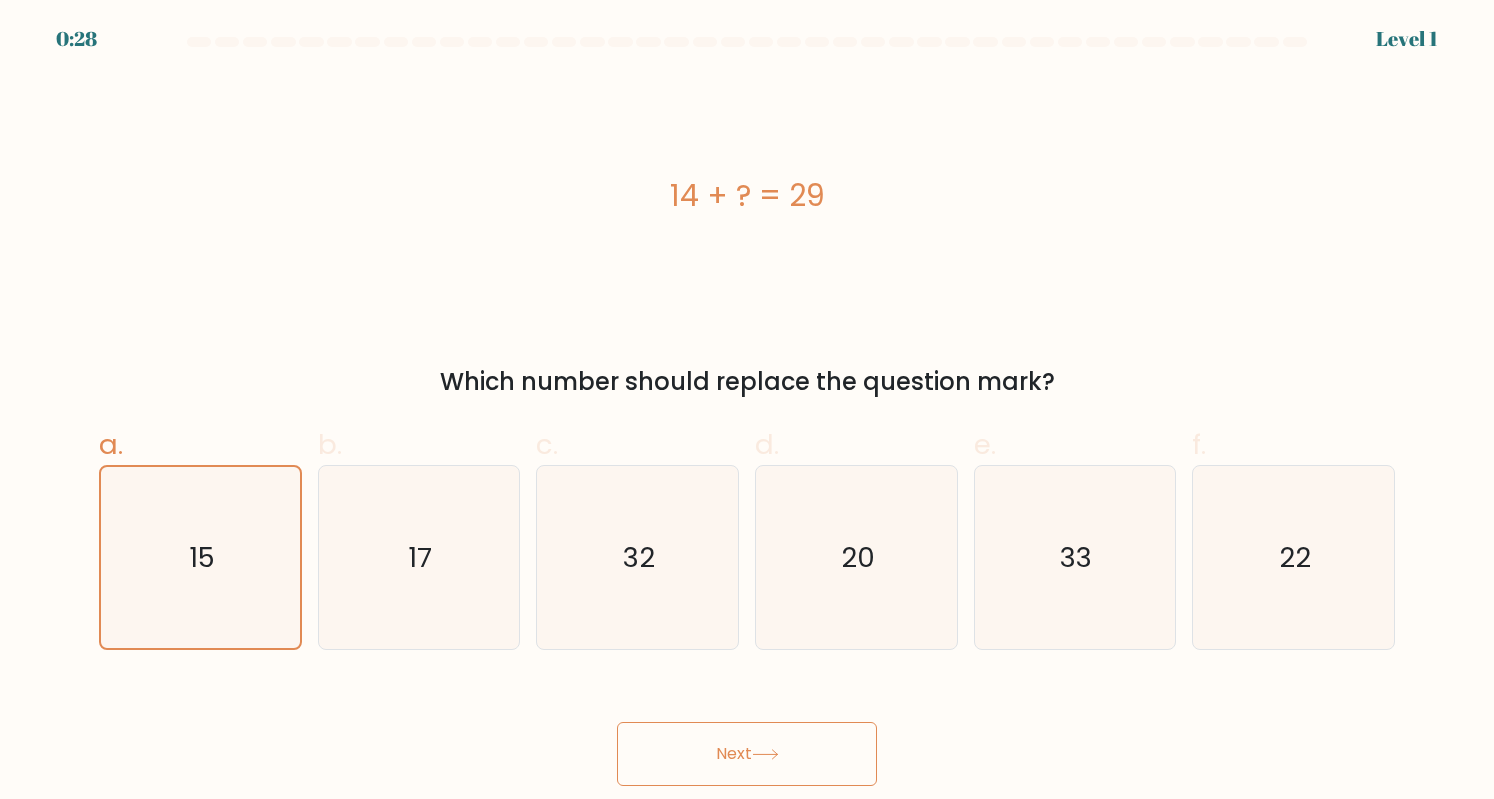 click on "Next" at bounding box center [747, 754] 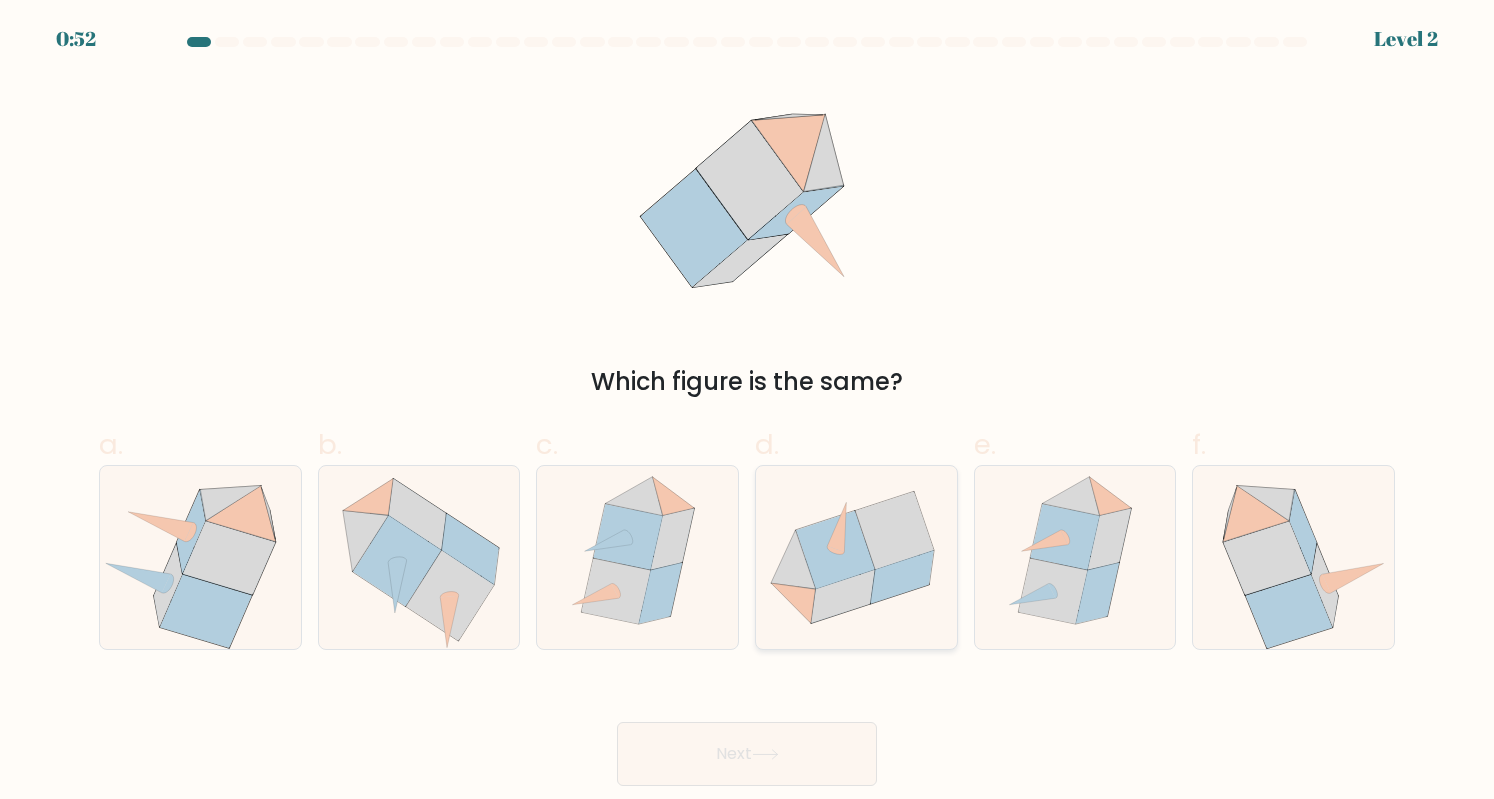 click 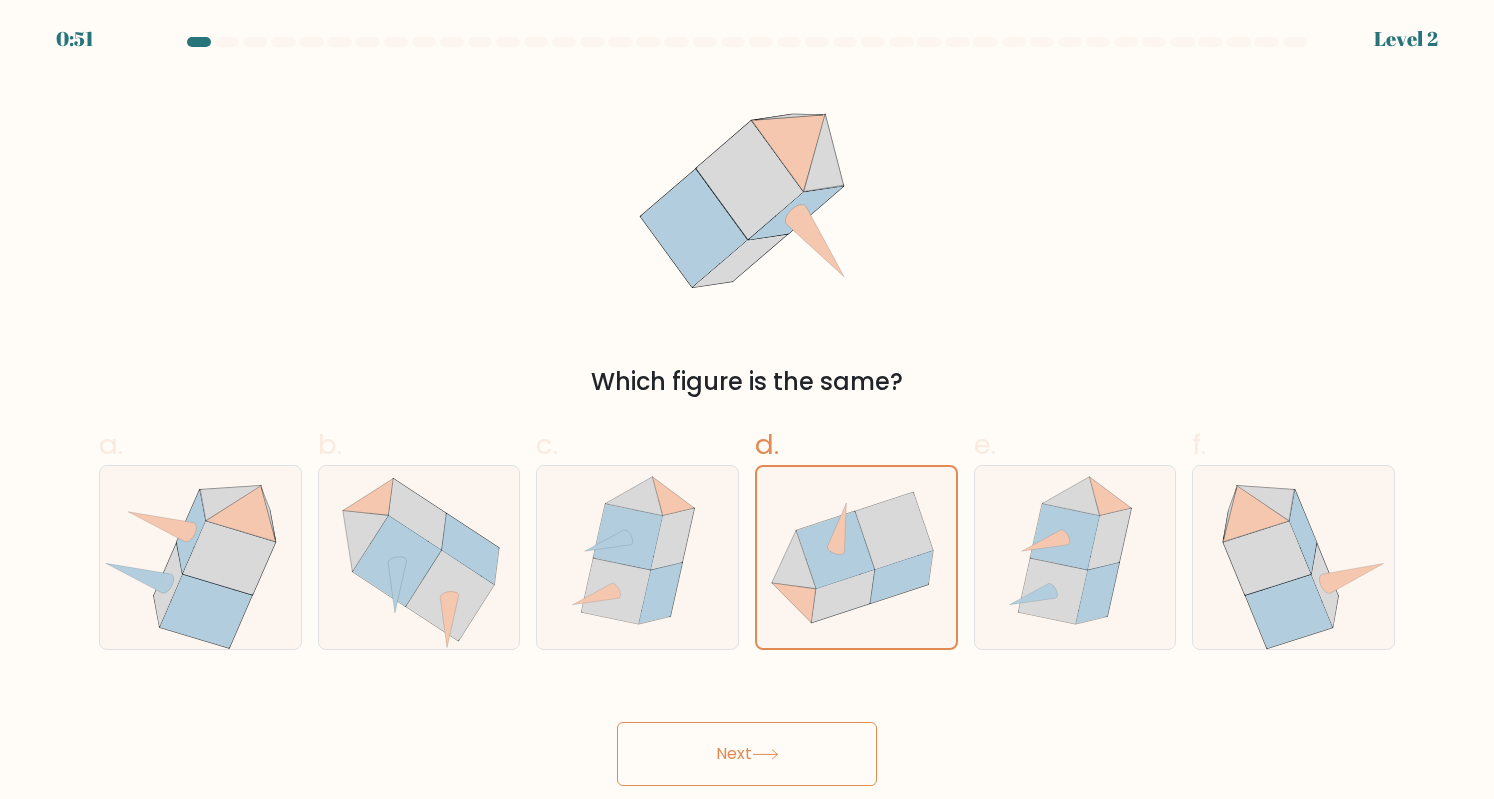 click on "Next" at bounding box center (747, 754) 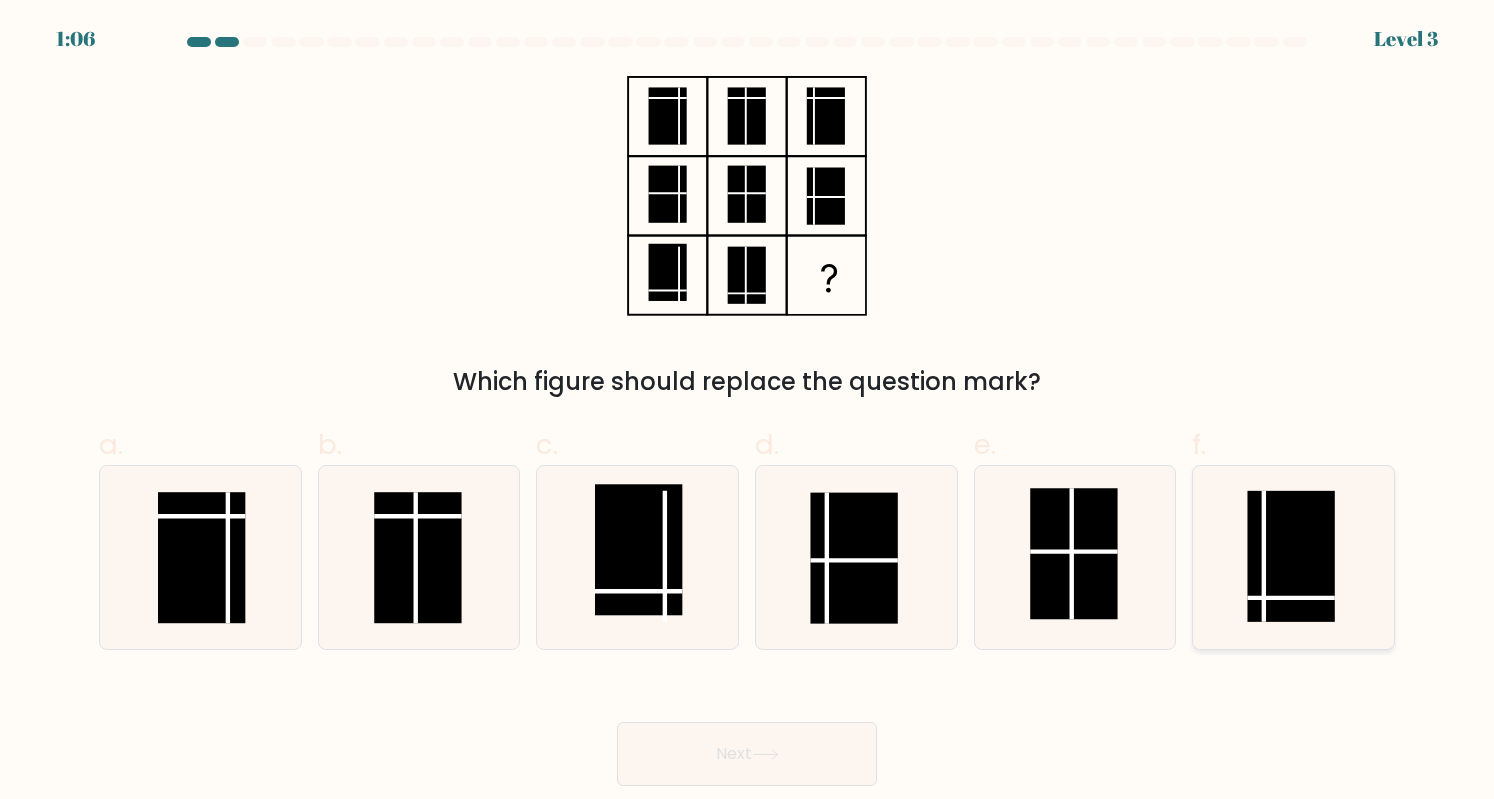 click 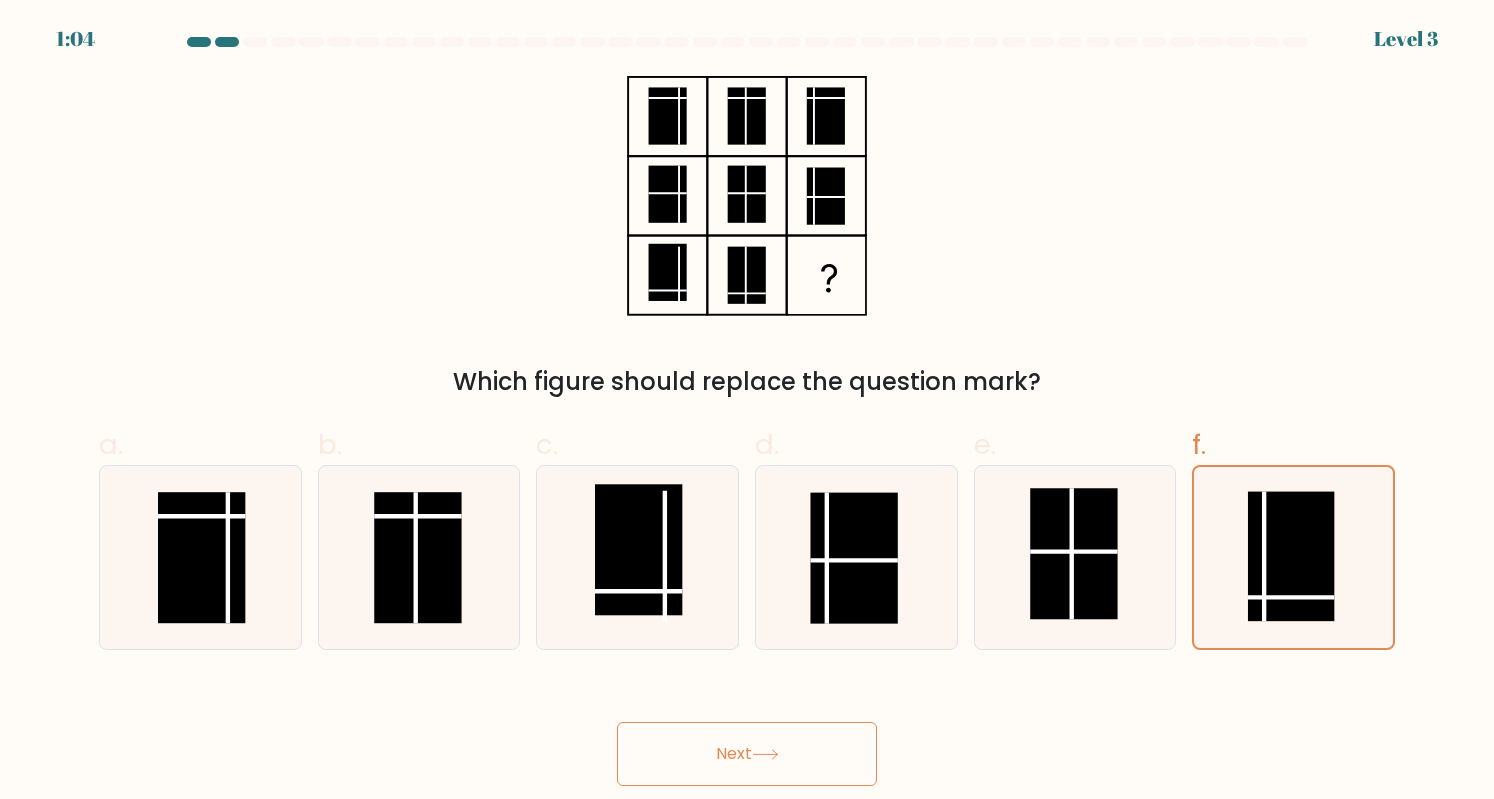 click on "Next" at bounding box center (747, 754) 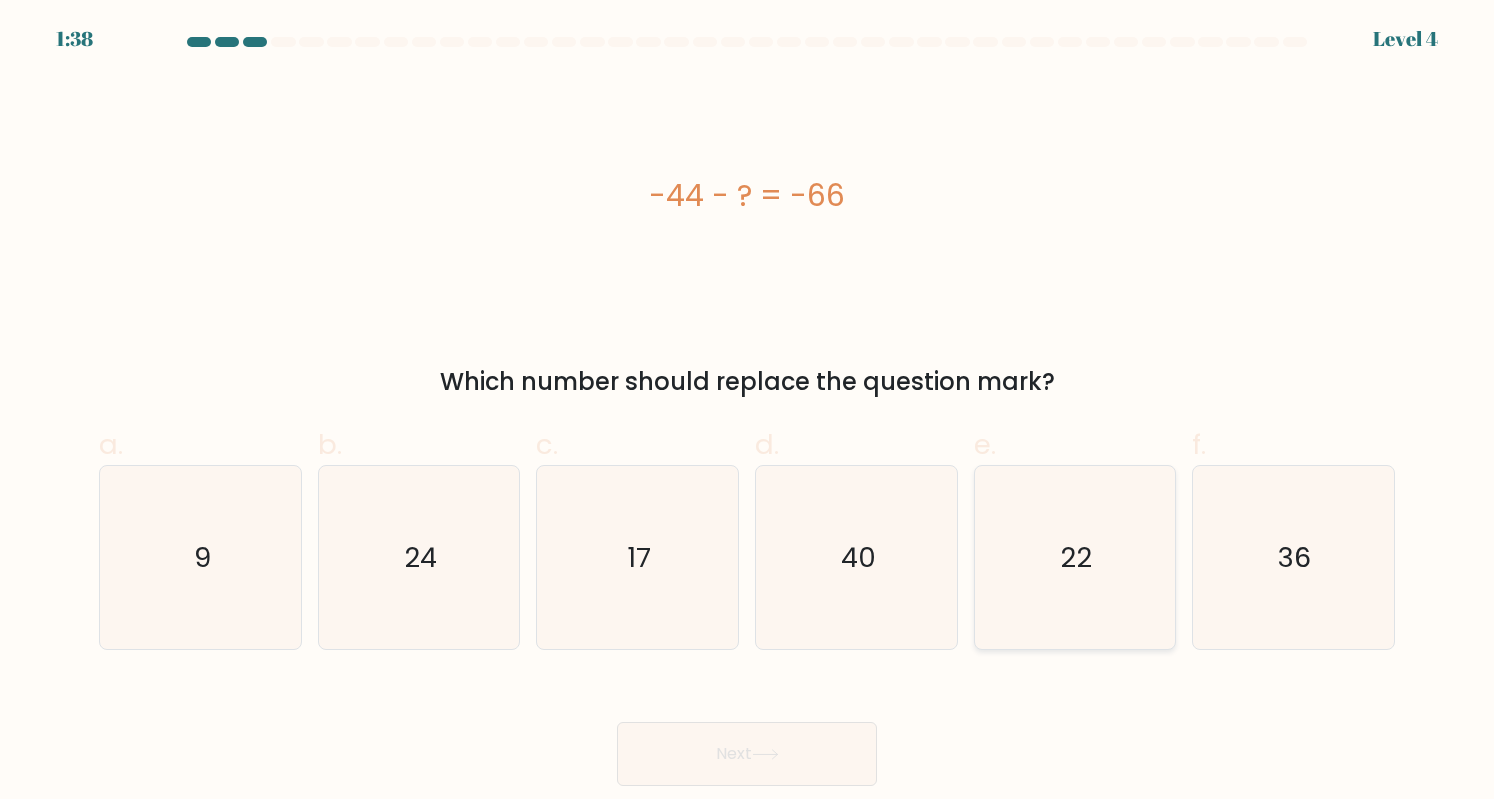 click on "22" 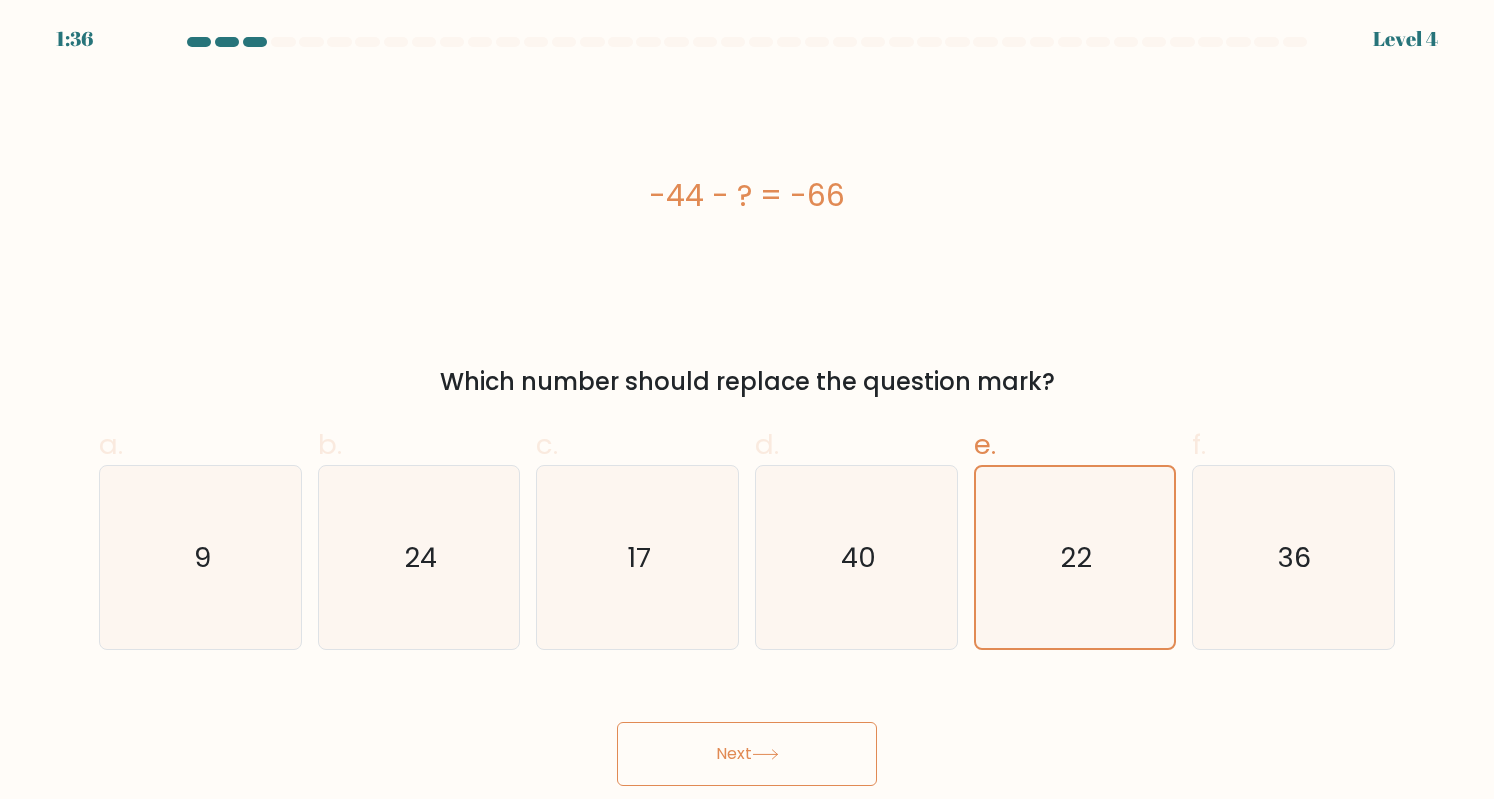 click on "Next" at bounding box center [747, 754] 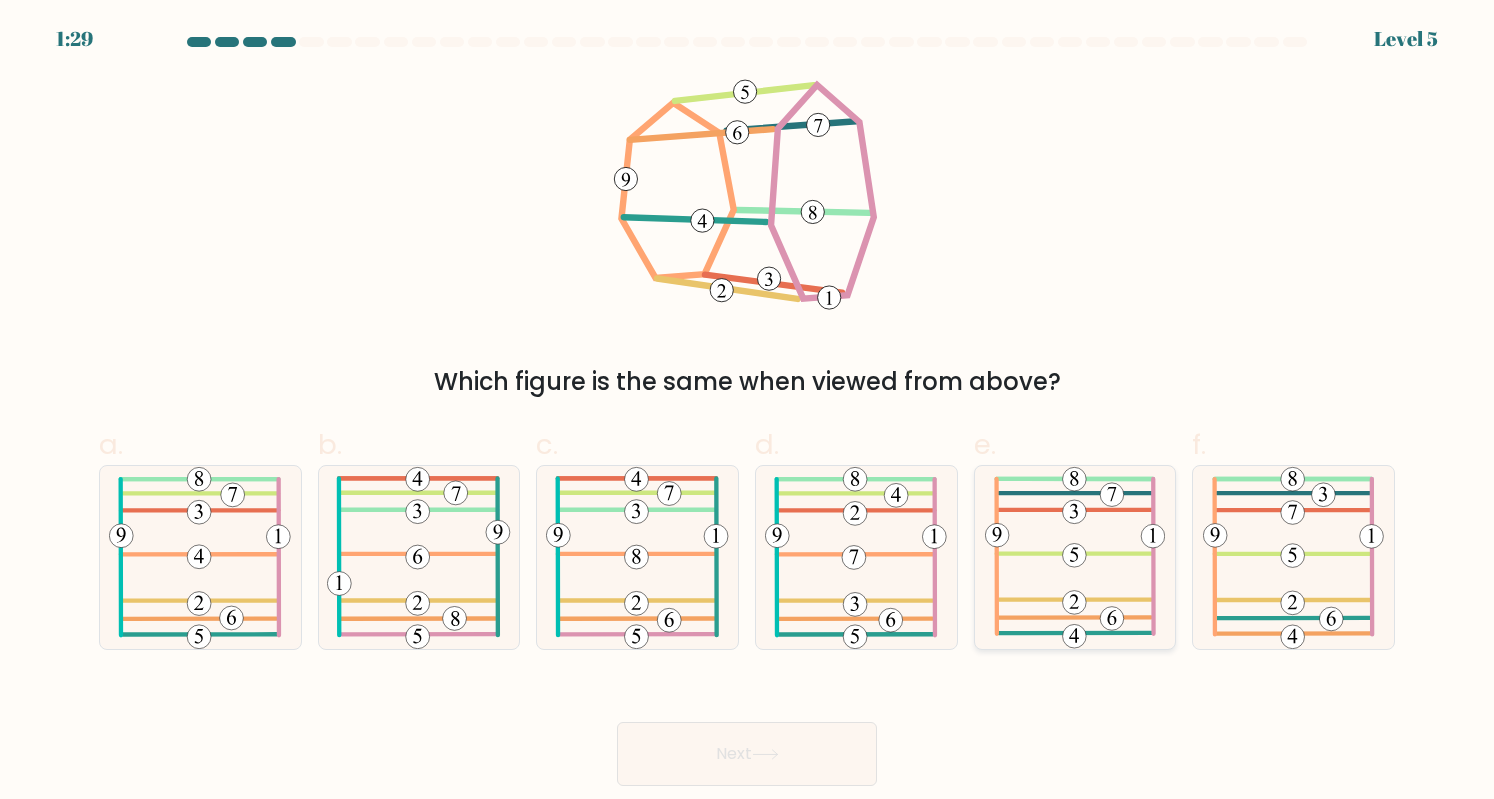 click 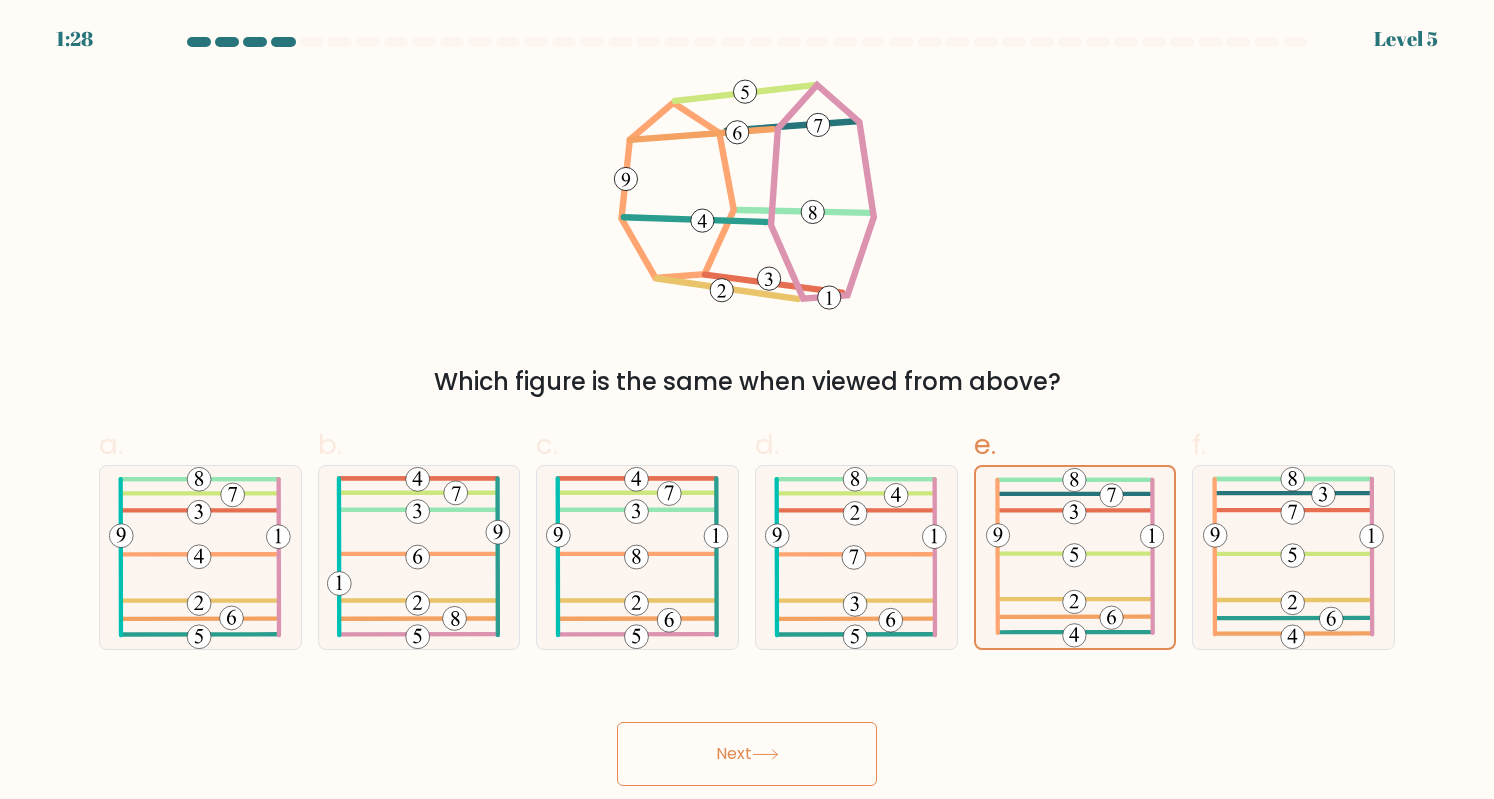 click on "Next" at bounding box center [747, 754] 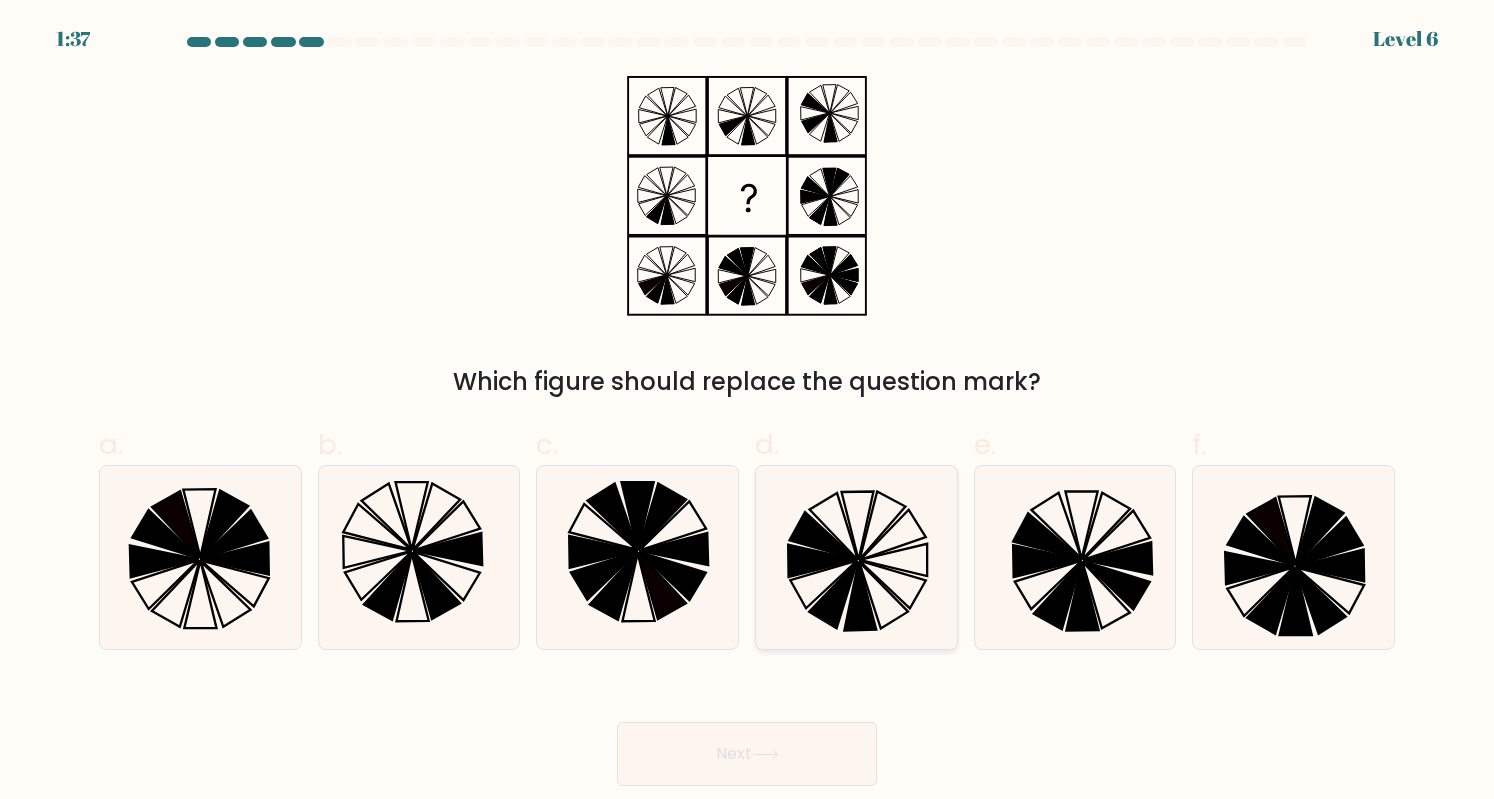 click 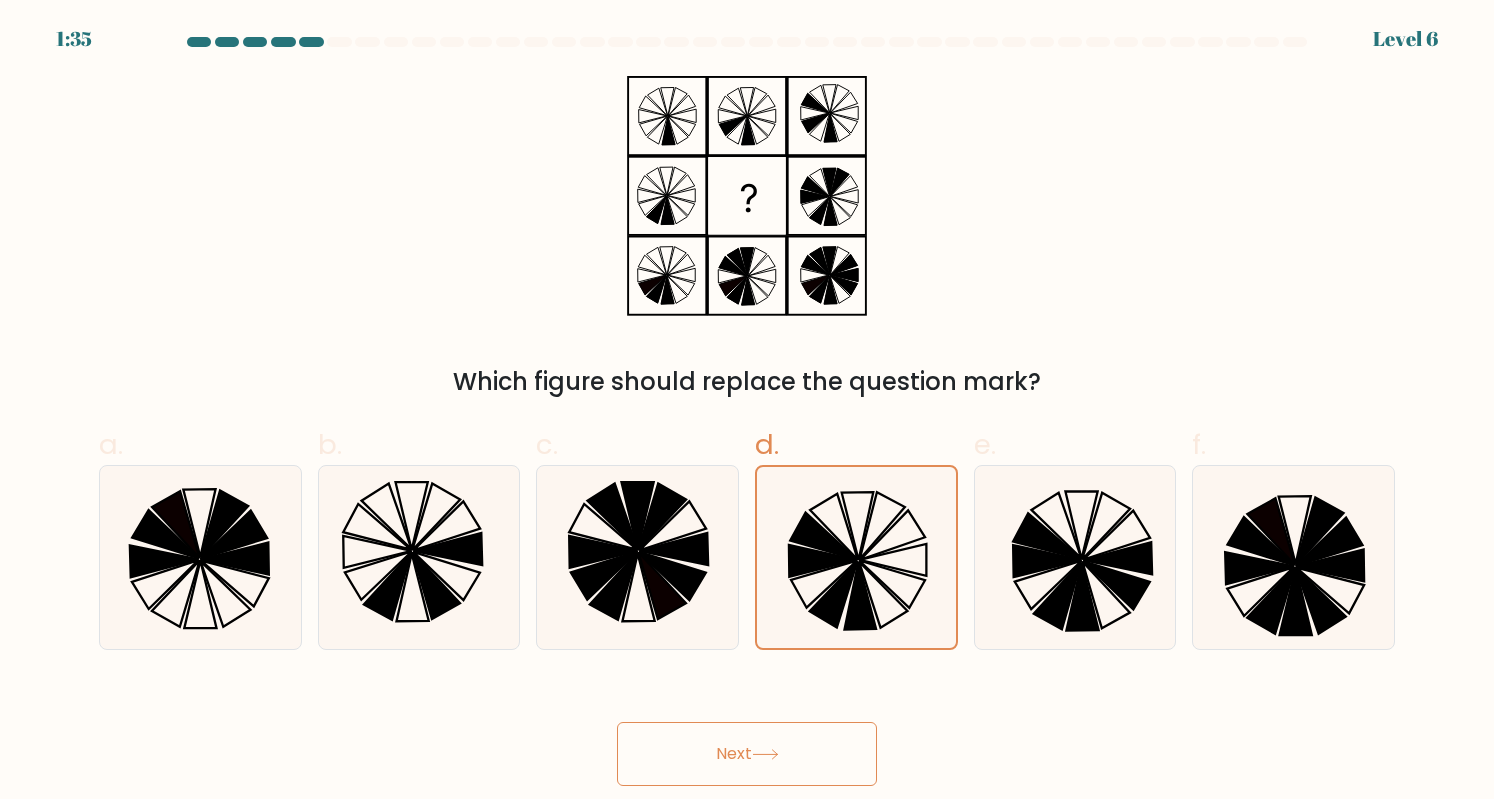 click on "Next" at bounding box center (747, 754) 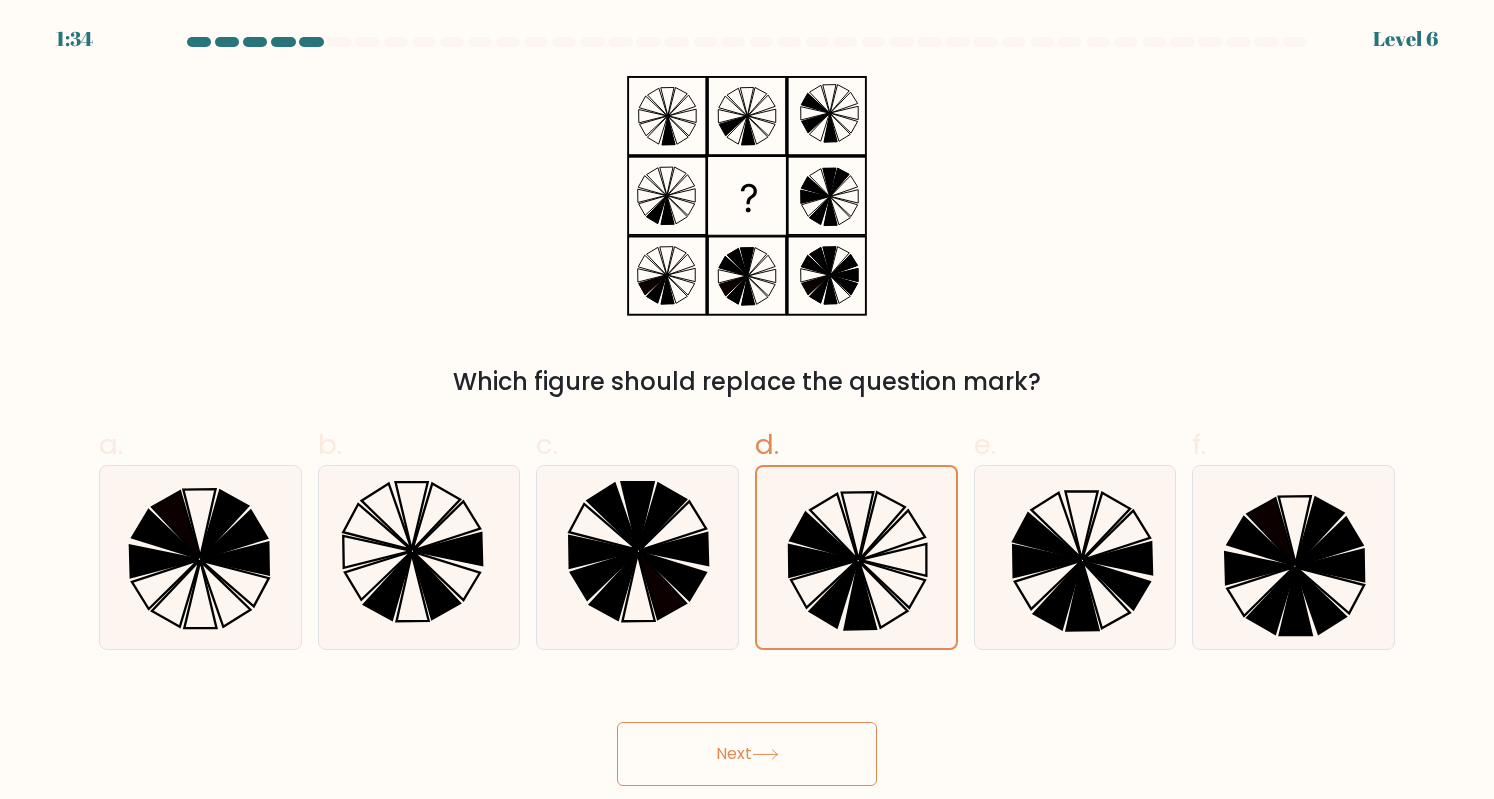 click on "Next" at bounding box center (747, 754) 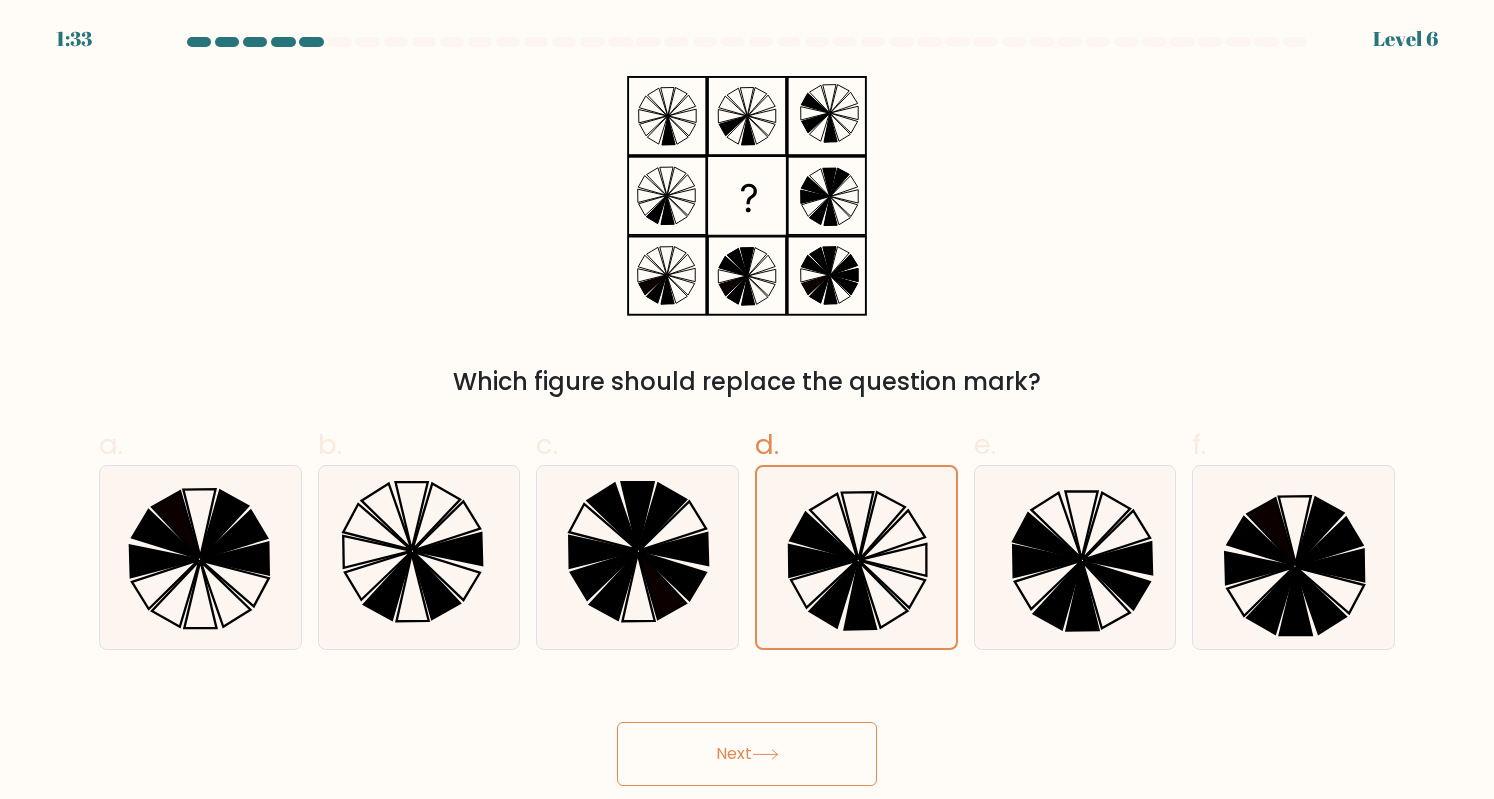 click on "Next" at bounding box center [747, 754] 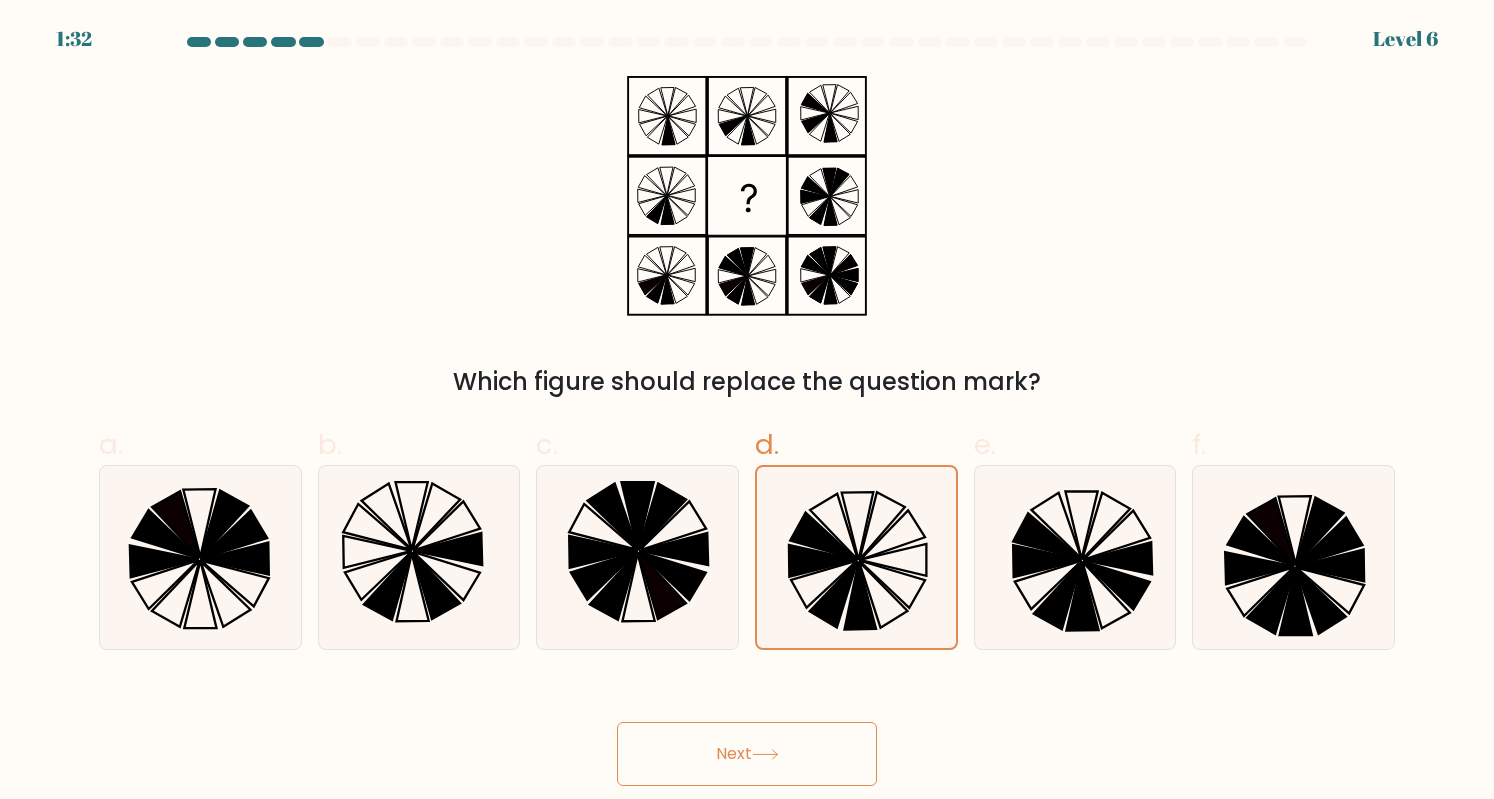 click on "Next" at bounding box center (747, 754) 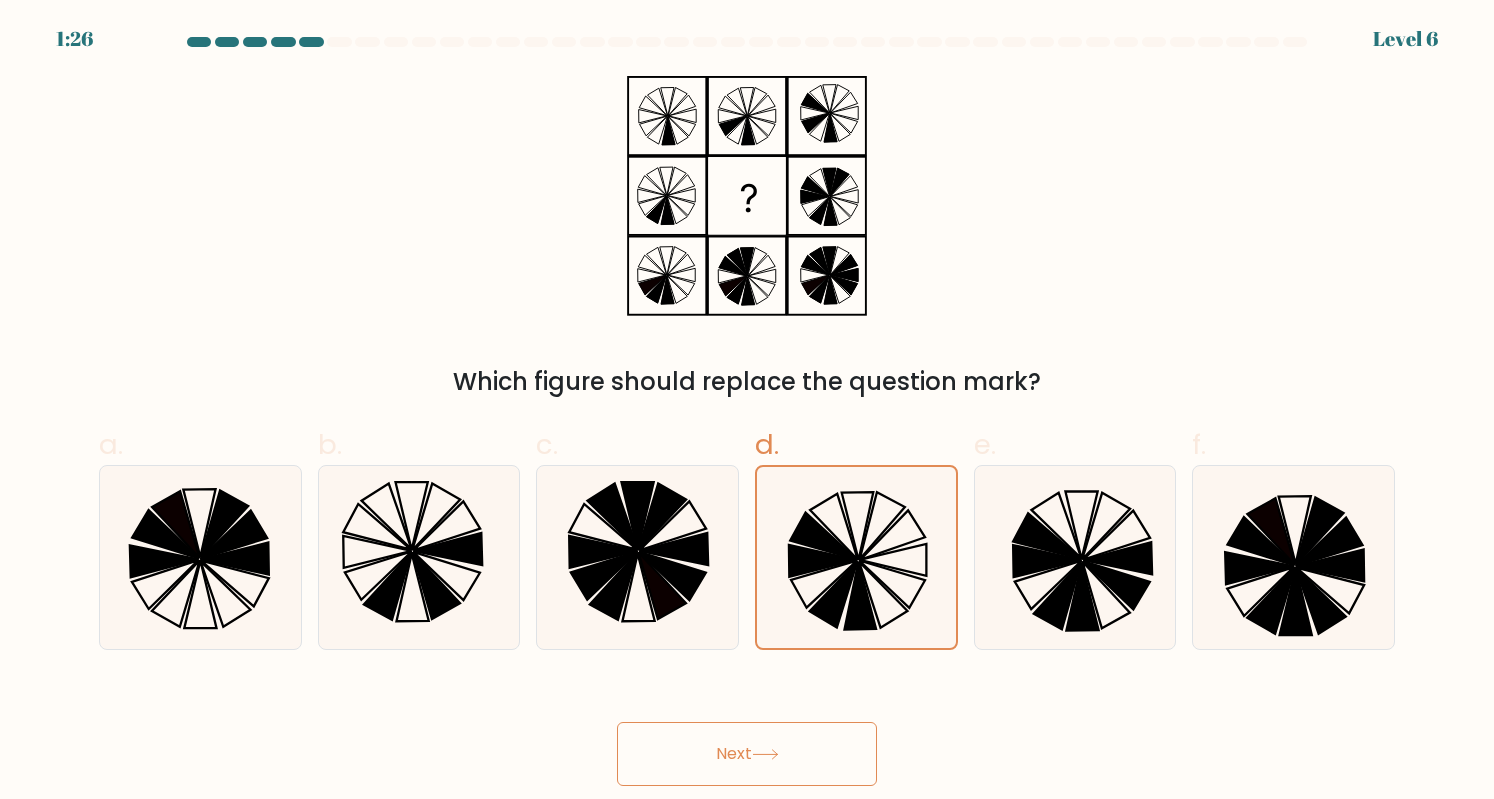 click on "Next" at bounding box center (747, 754) 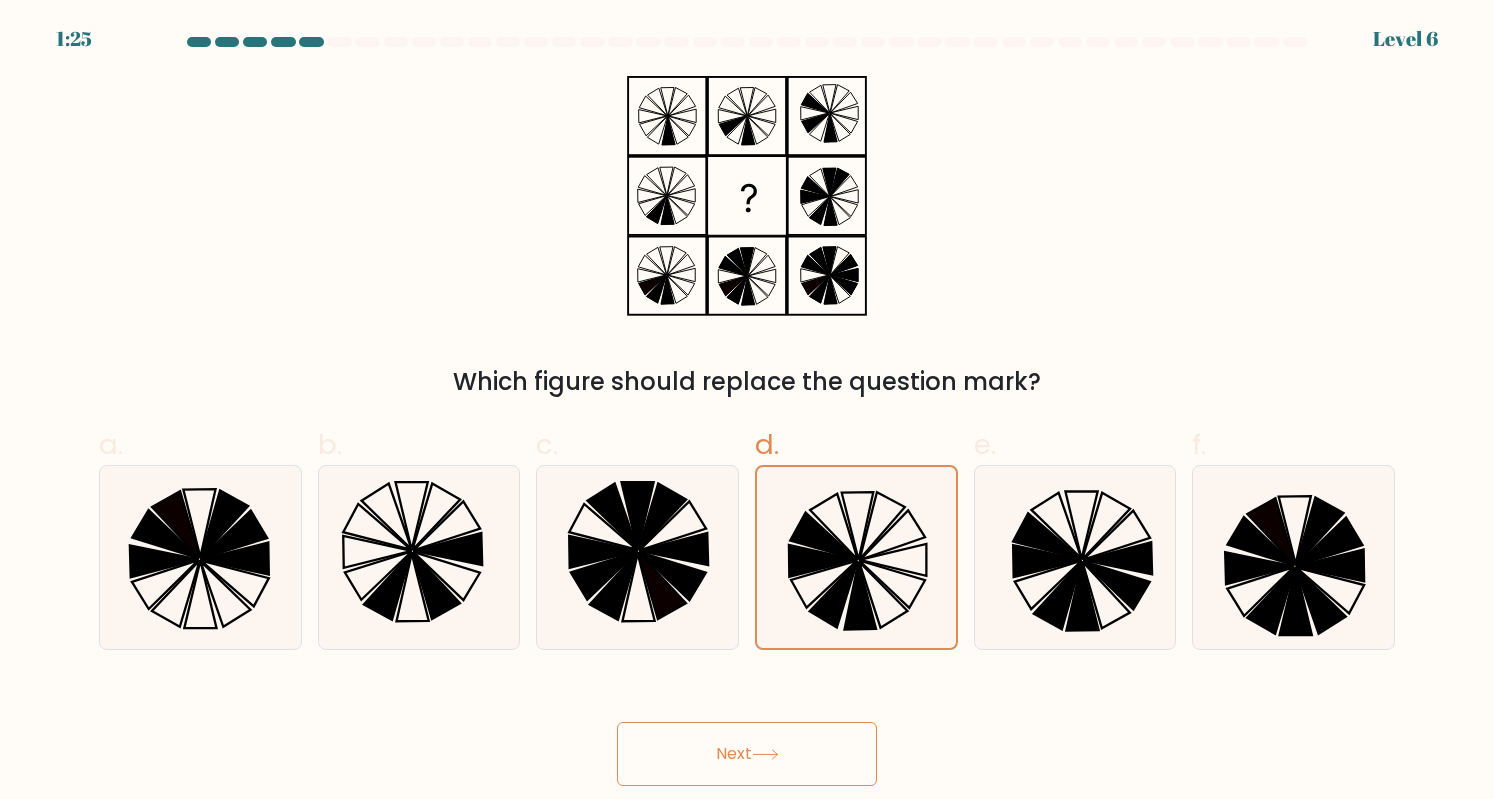 drag, startPoint x: 711, startPoint y: 768, endPoint x: 781, endPoint y: 753, distance: 71.5891 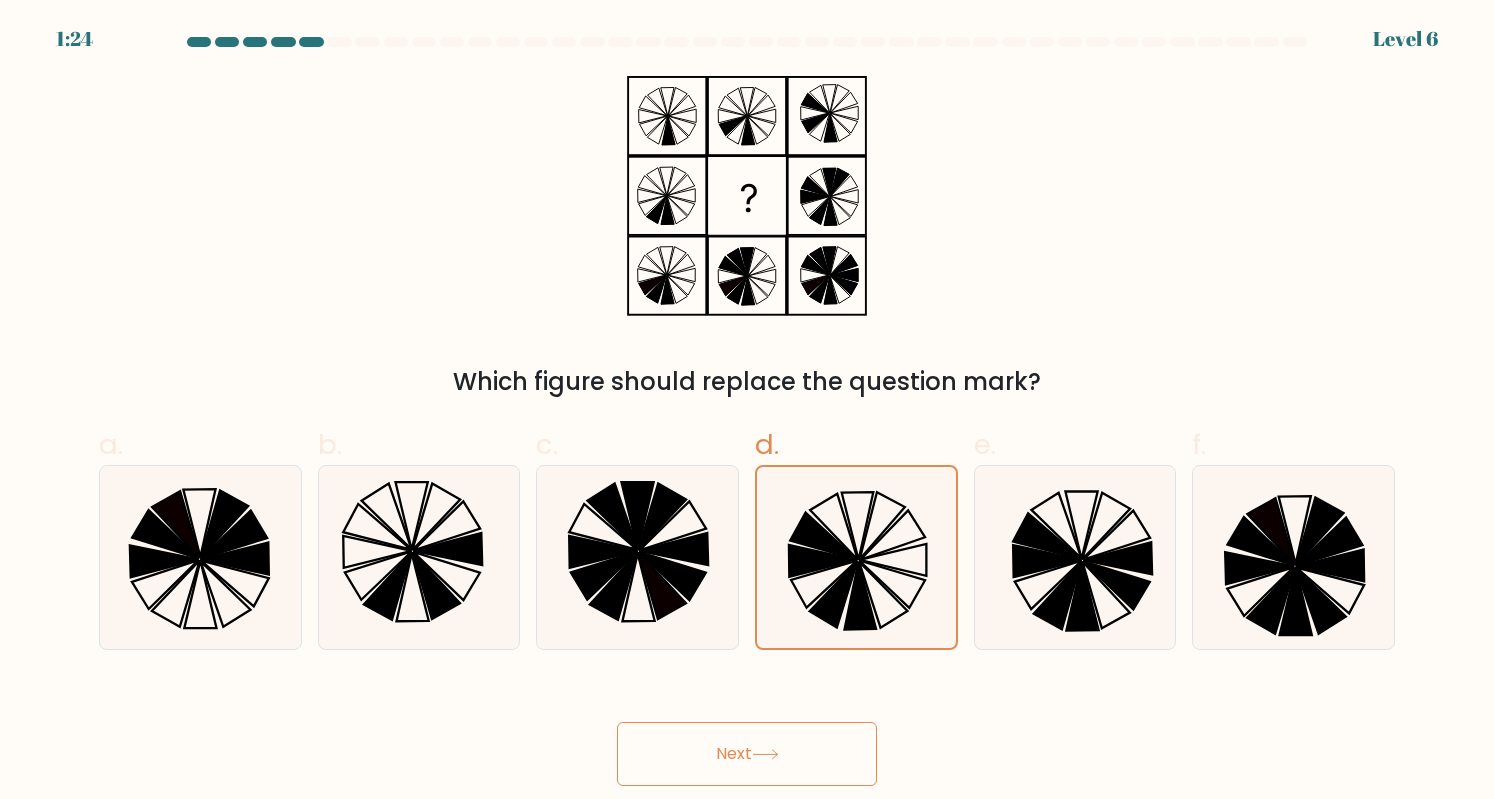 click 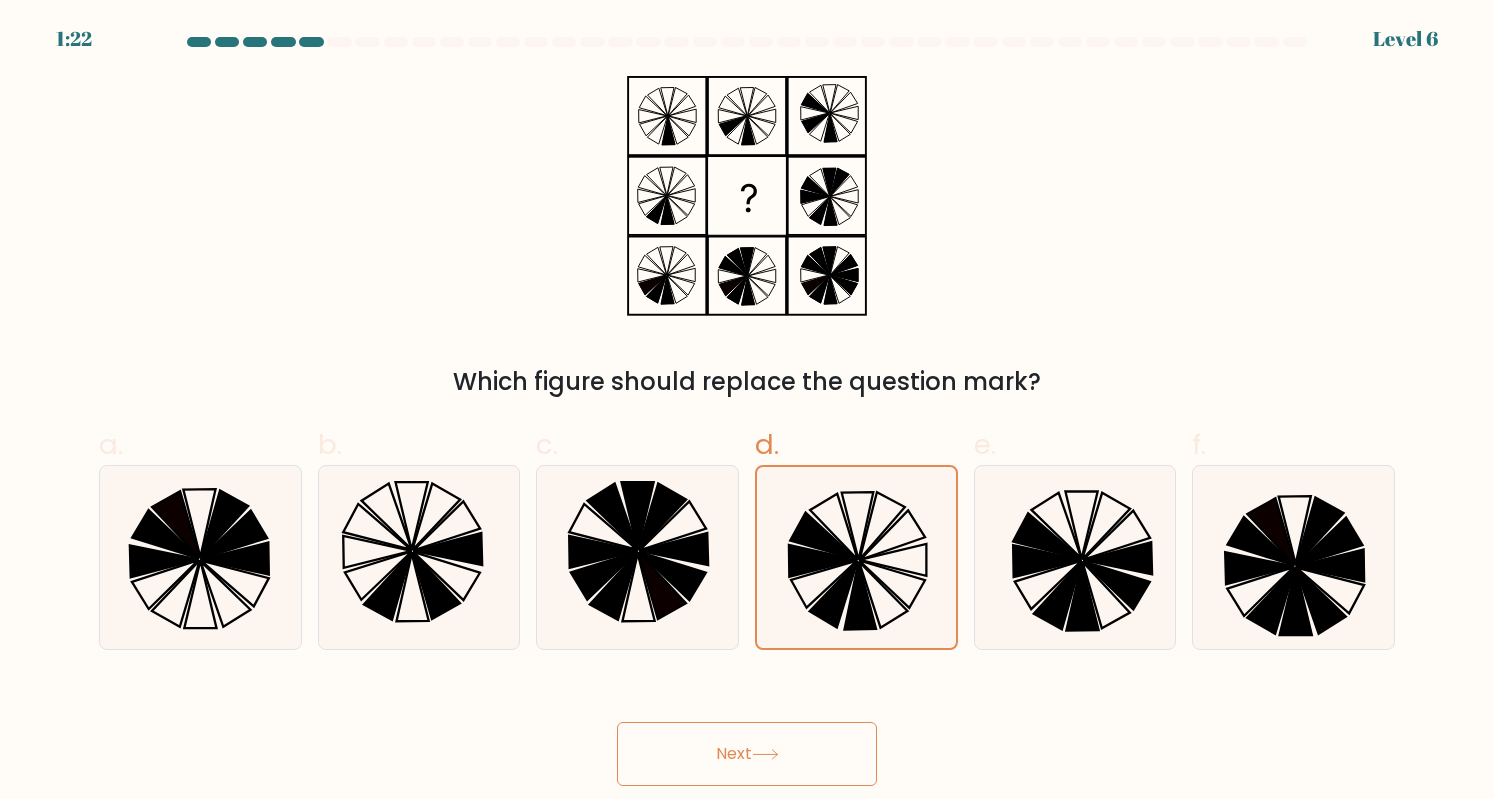 click on "Which figure should replace the question mark?" at bounding box center (747, 238) 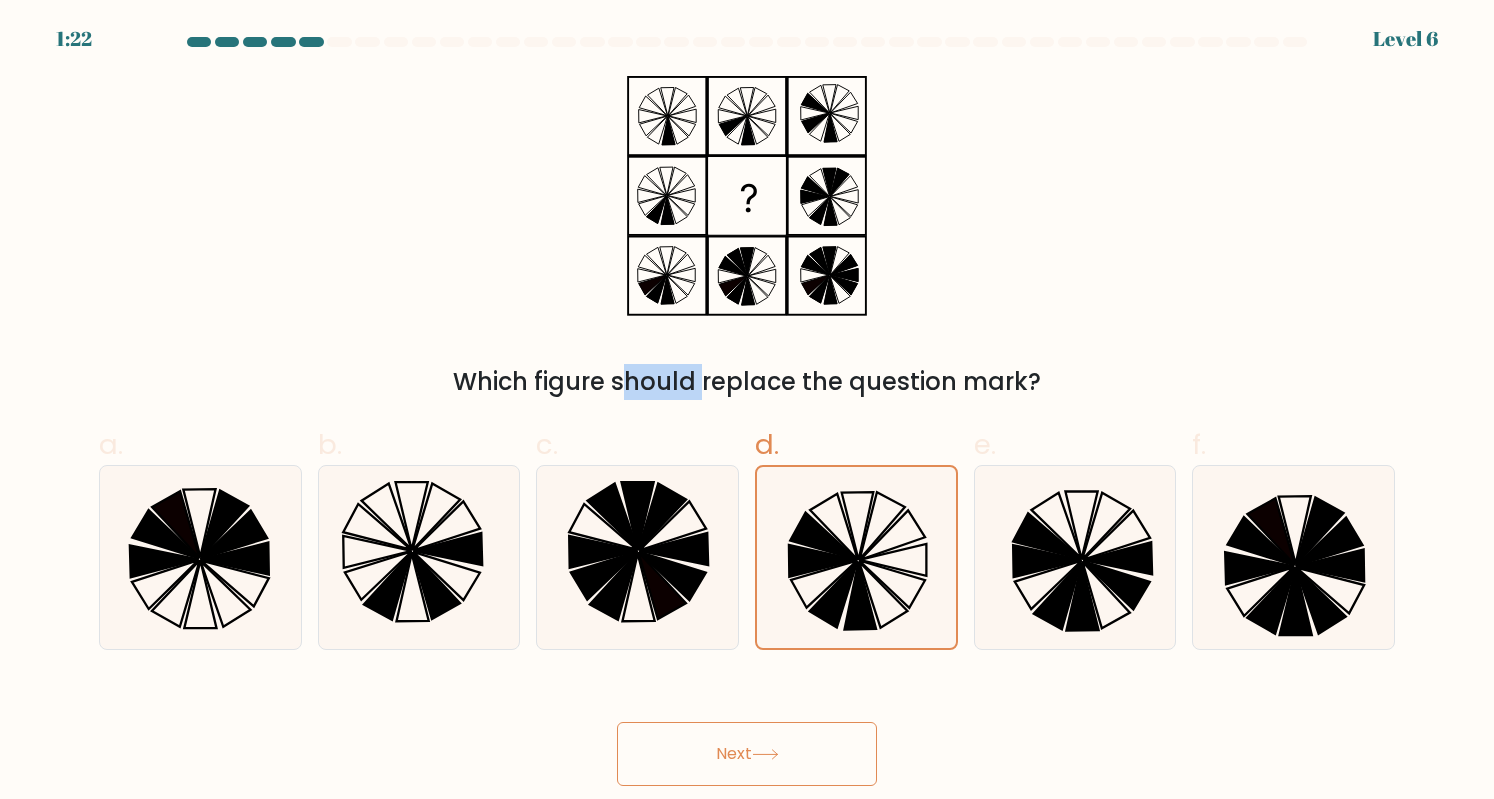click on "Which figure should replace the question mark?" at bounding box center (747, 238) 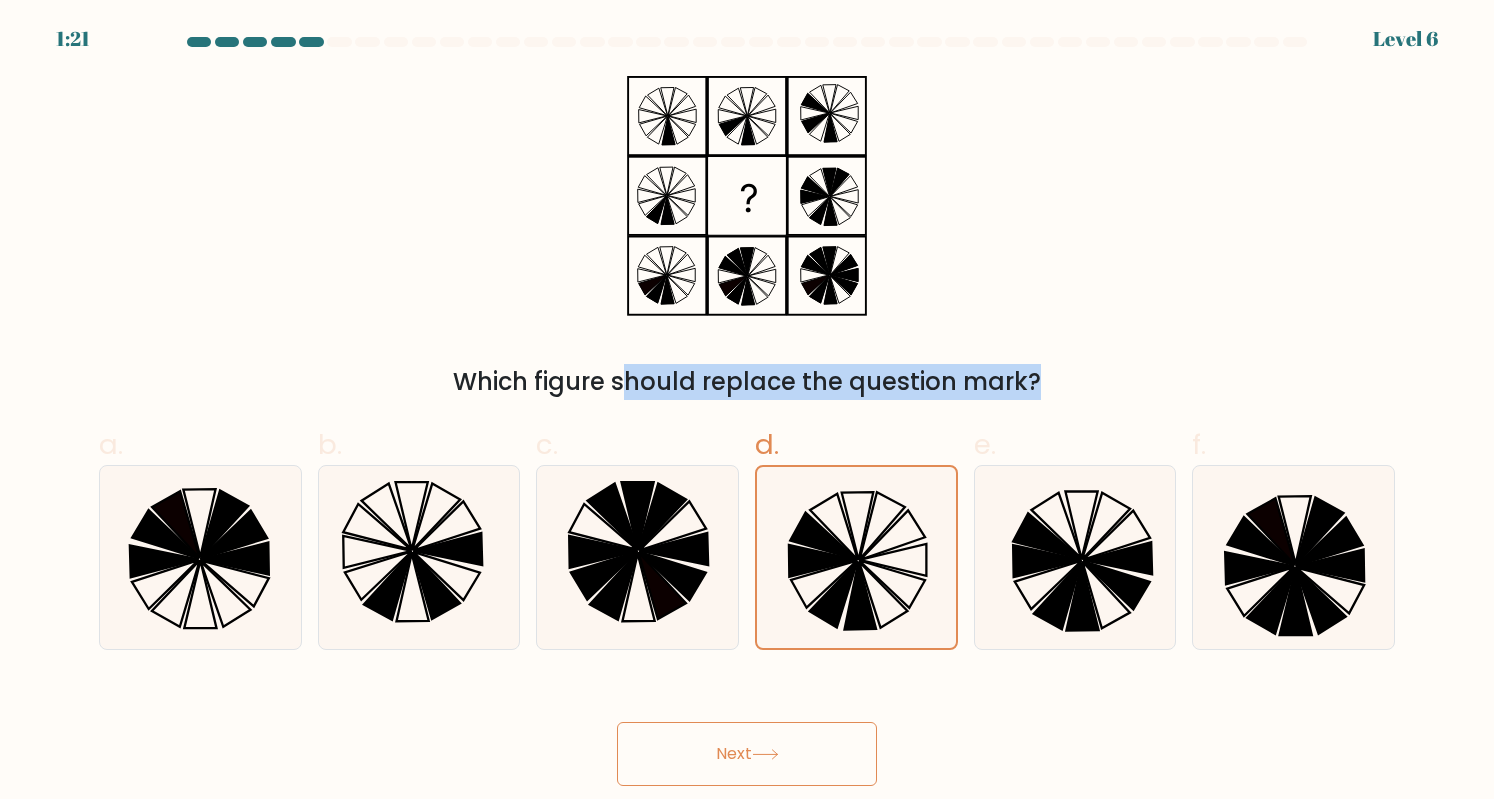 drag, startPoint x: 1365, startPoint y: 249, endPoint x: 1112, endPoint y: 350, distance: 272.41513 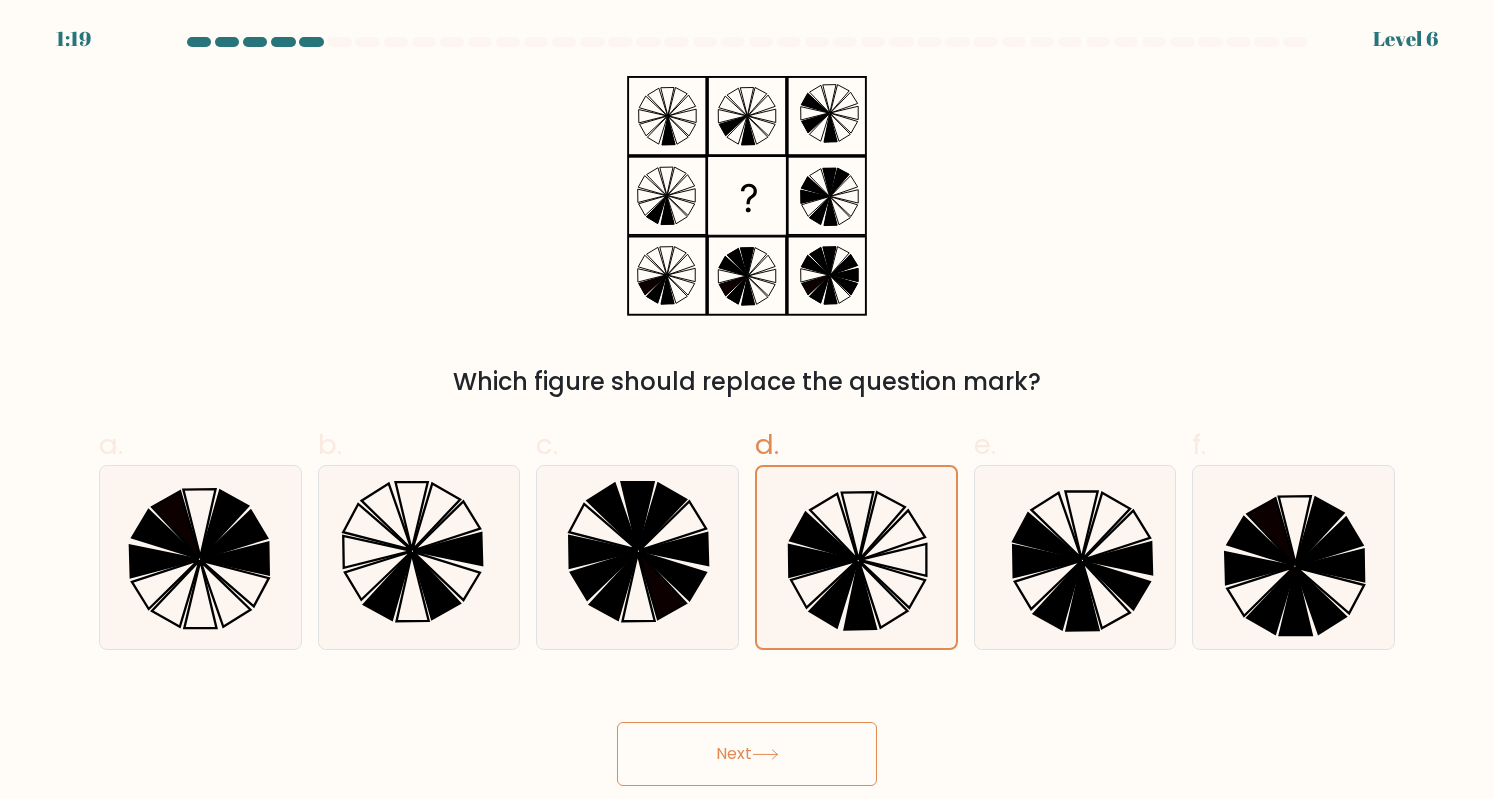 click on "Next" at bounding box center (747, 754) 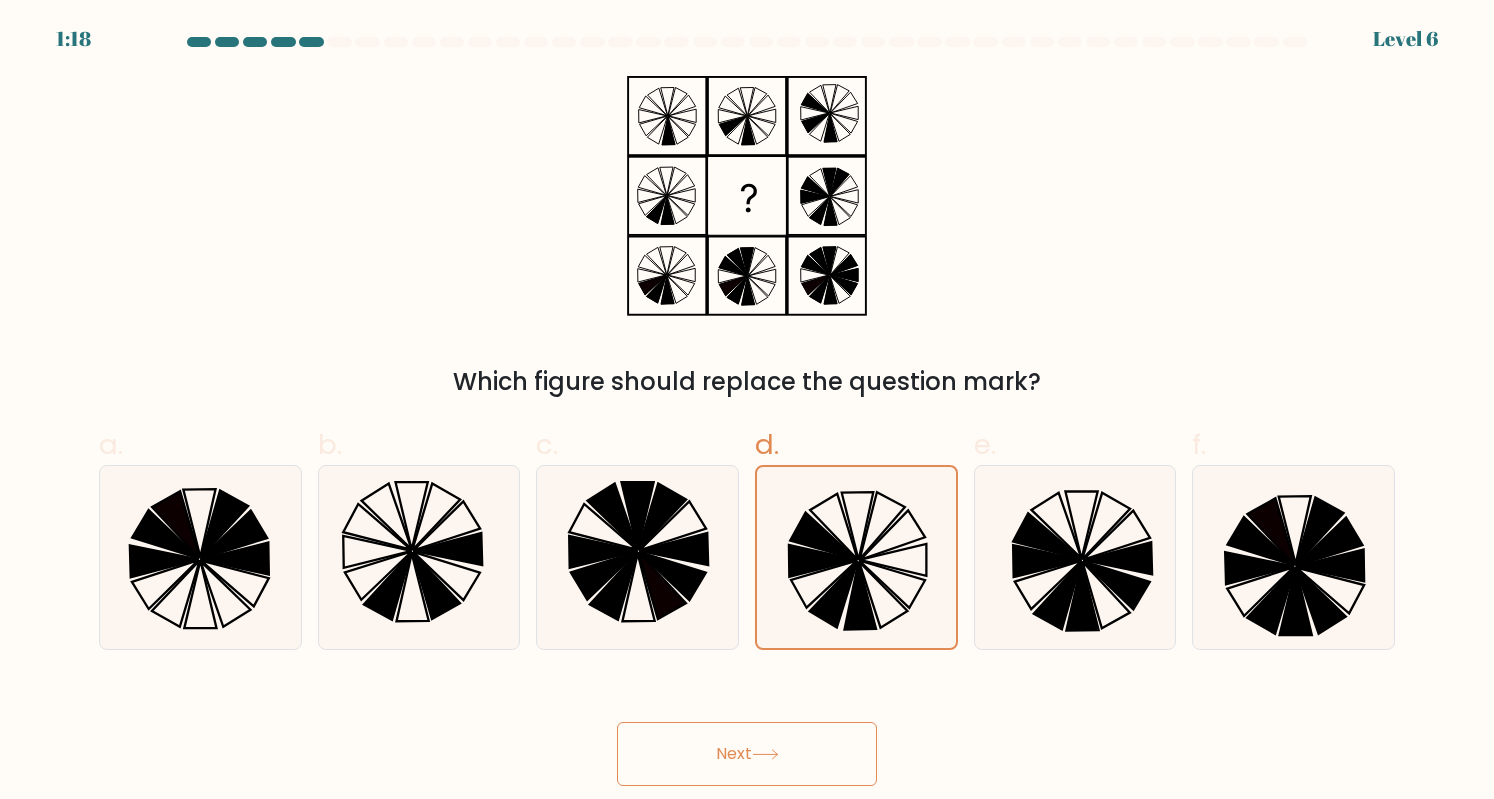drag, startPoint x: 714, startPoint y: 757, endPoint x: 788, endPoint y: 753, distance: 74.10803 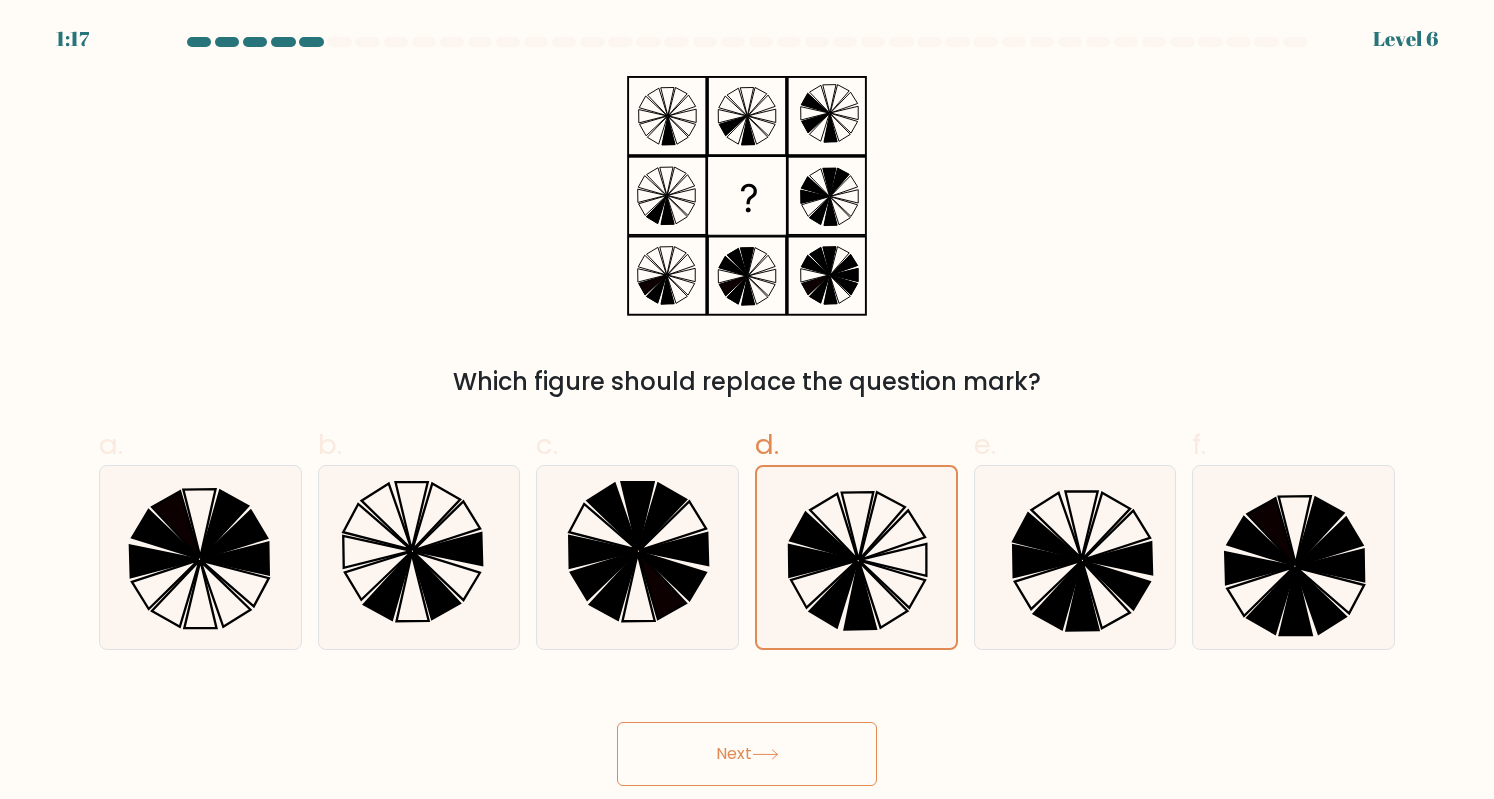 click on "Next" at bounding box center [747, 754] 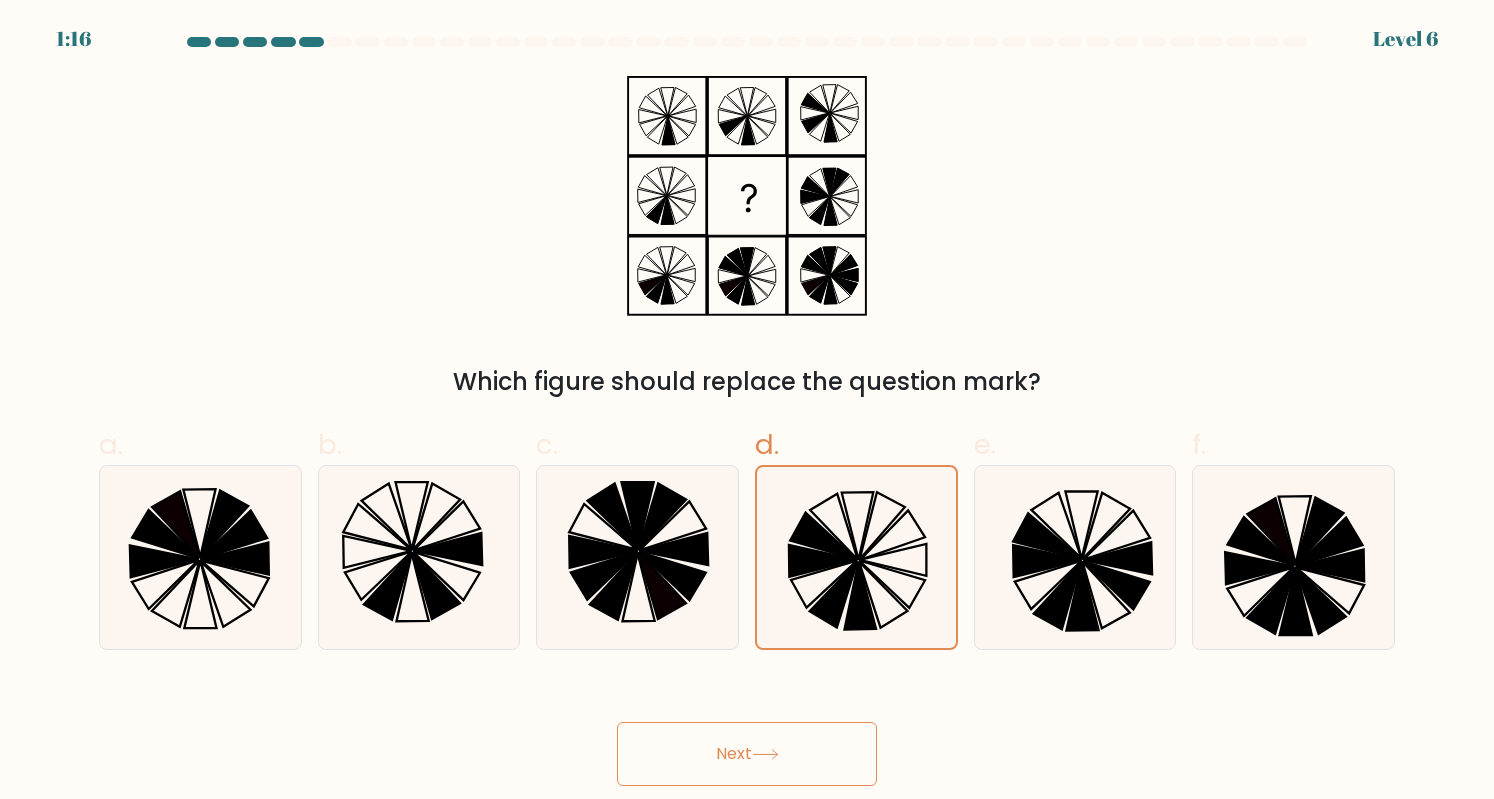 click on "Next" at bounding box center (747, 754) 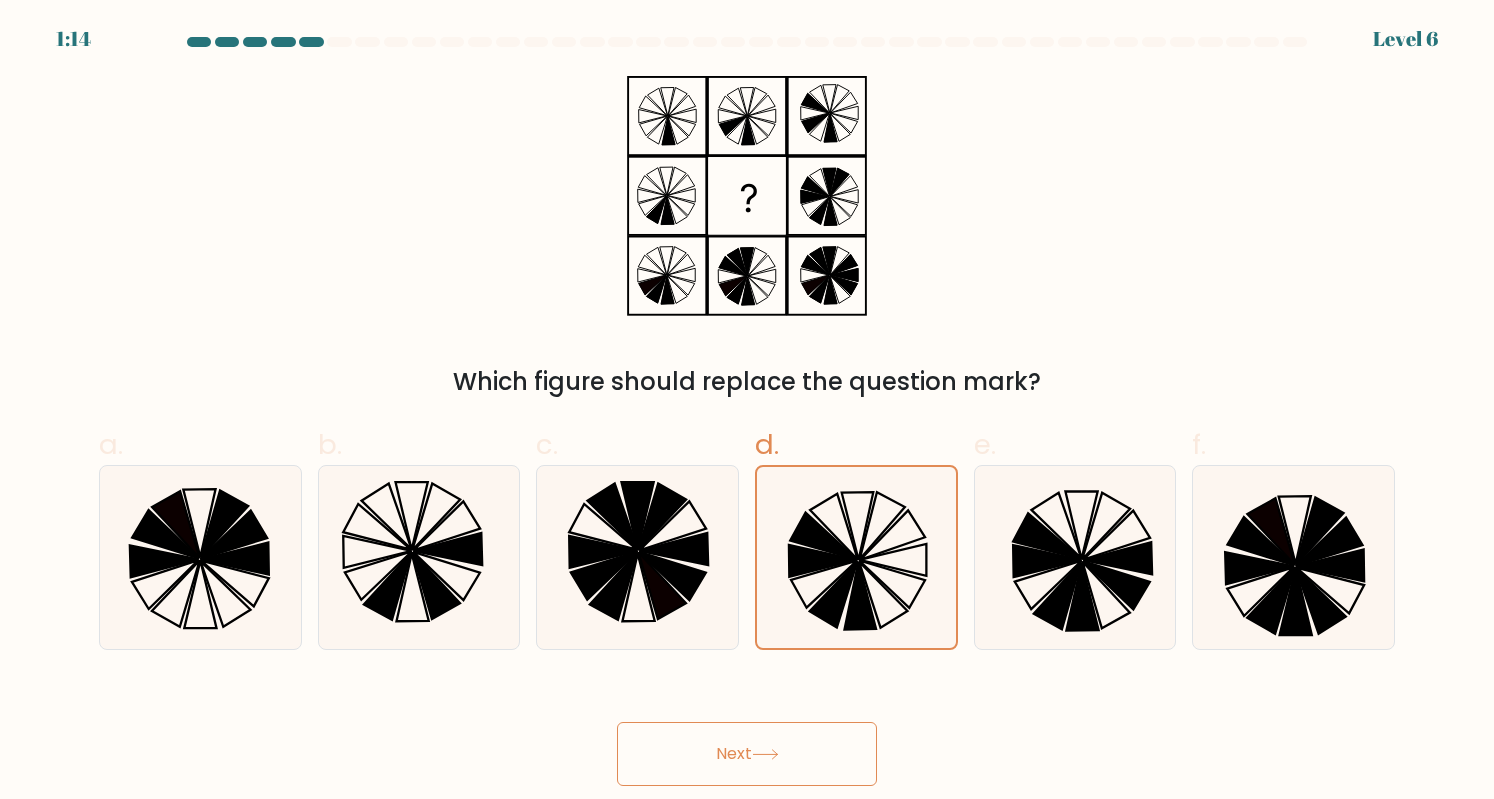 click on "Next" at bounding box center (747, 754) 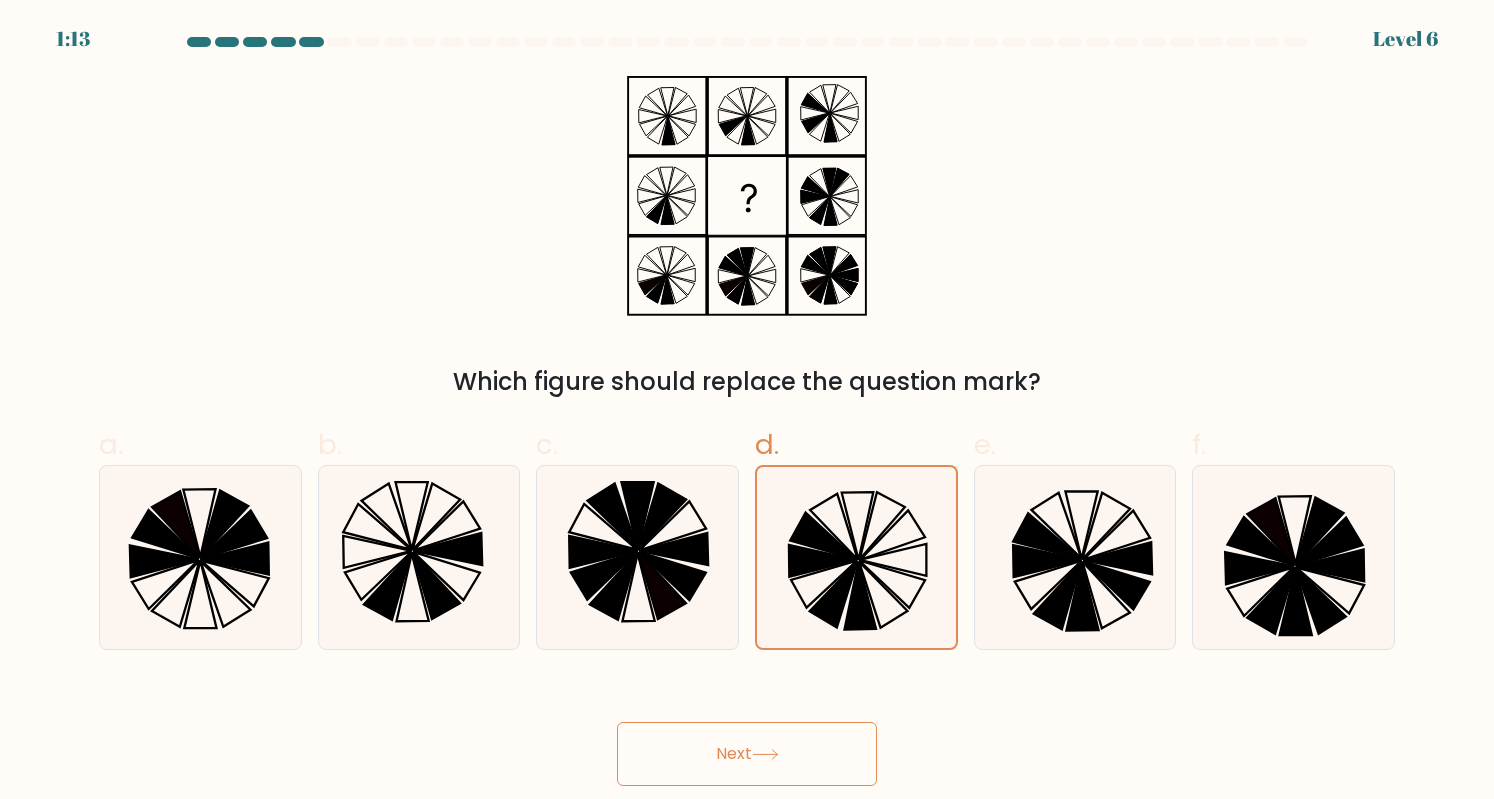 drag, startPoint x: 778, startPoint y: 771, endPoint x: 20, endPoint y: -29, distance: 1102.0726 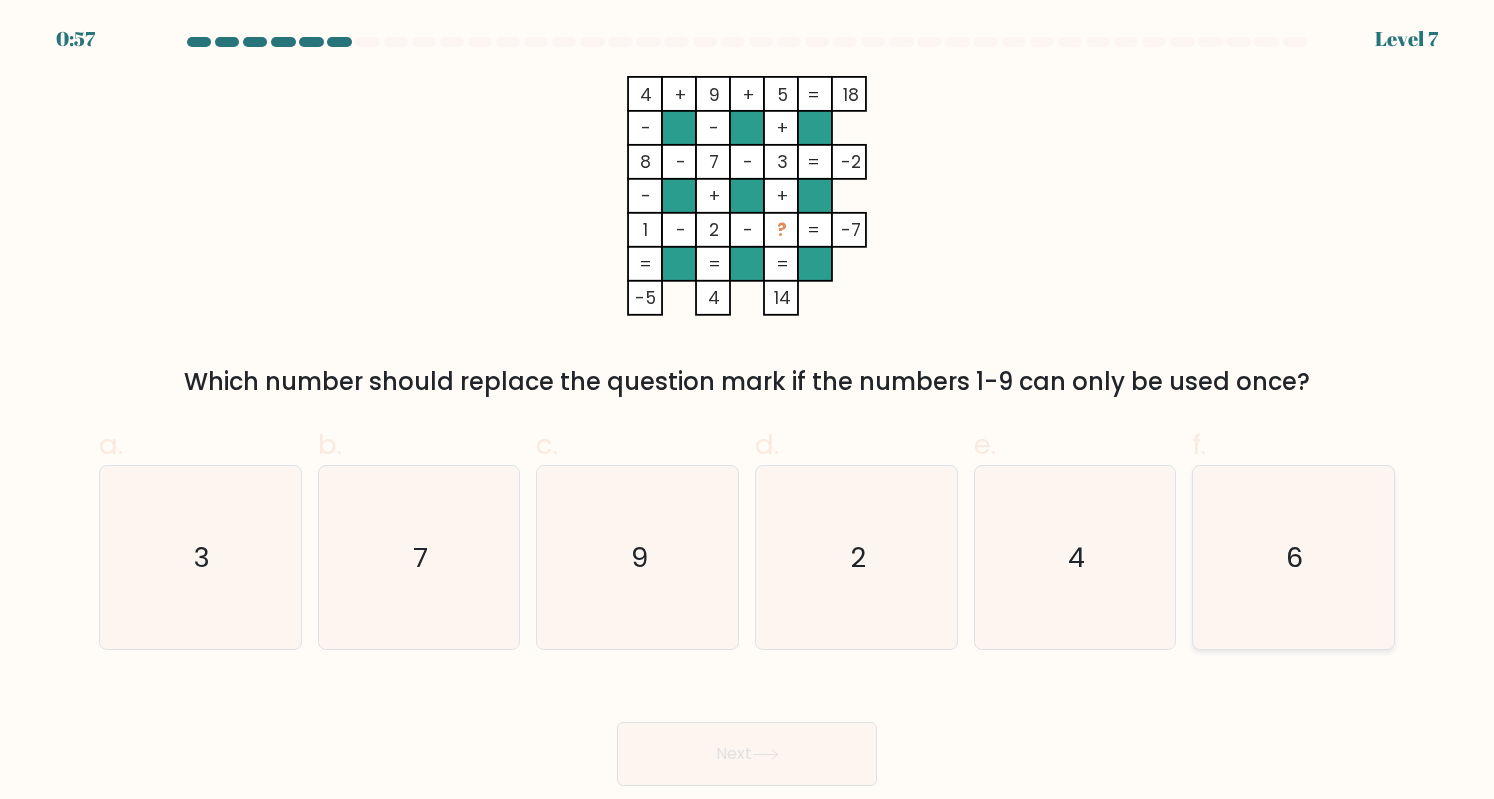 click on "6" 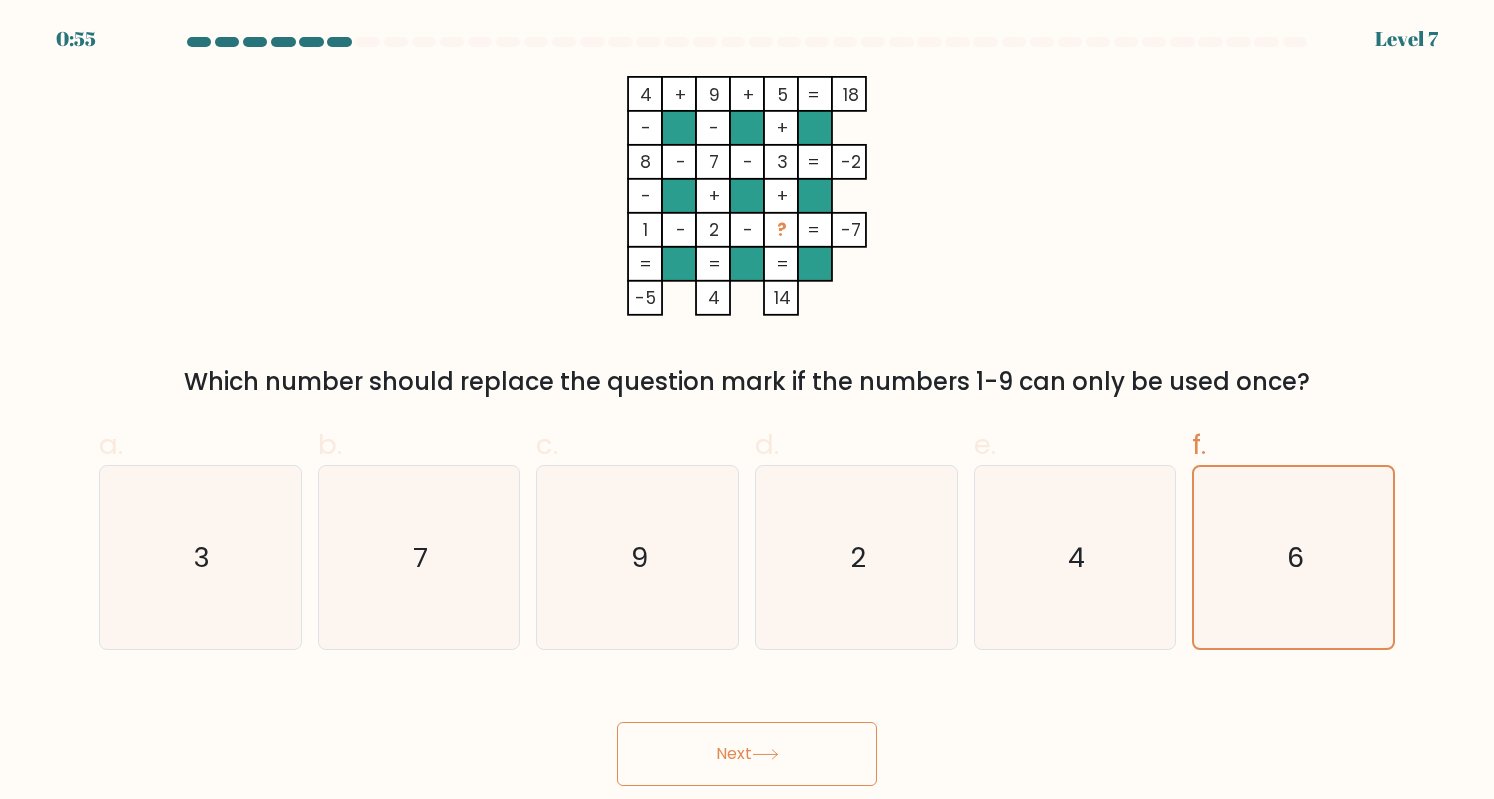 click on "Next" at bounding box center (747, 754) 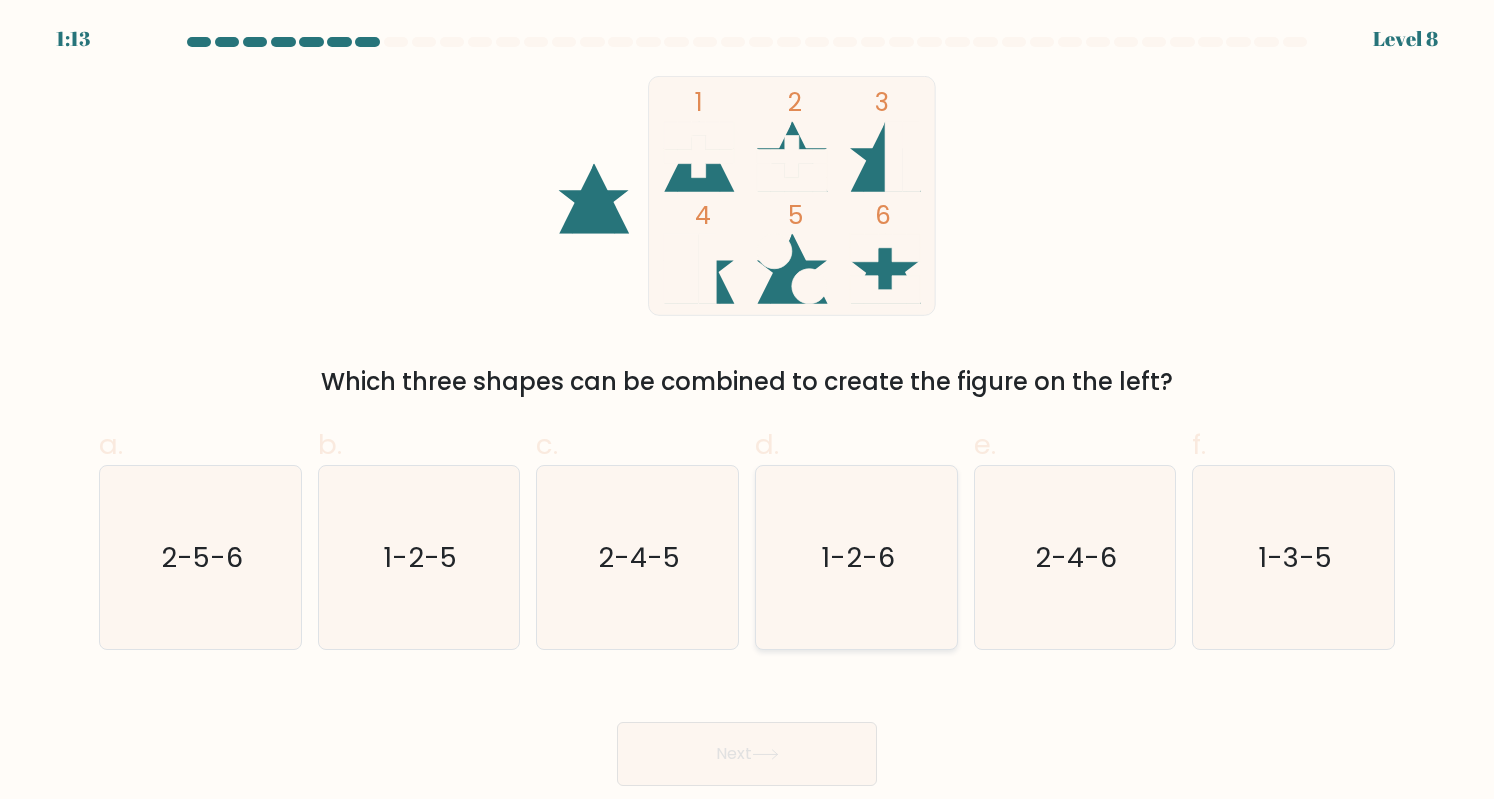 click on "1-2-6" 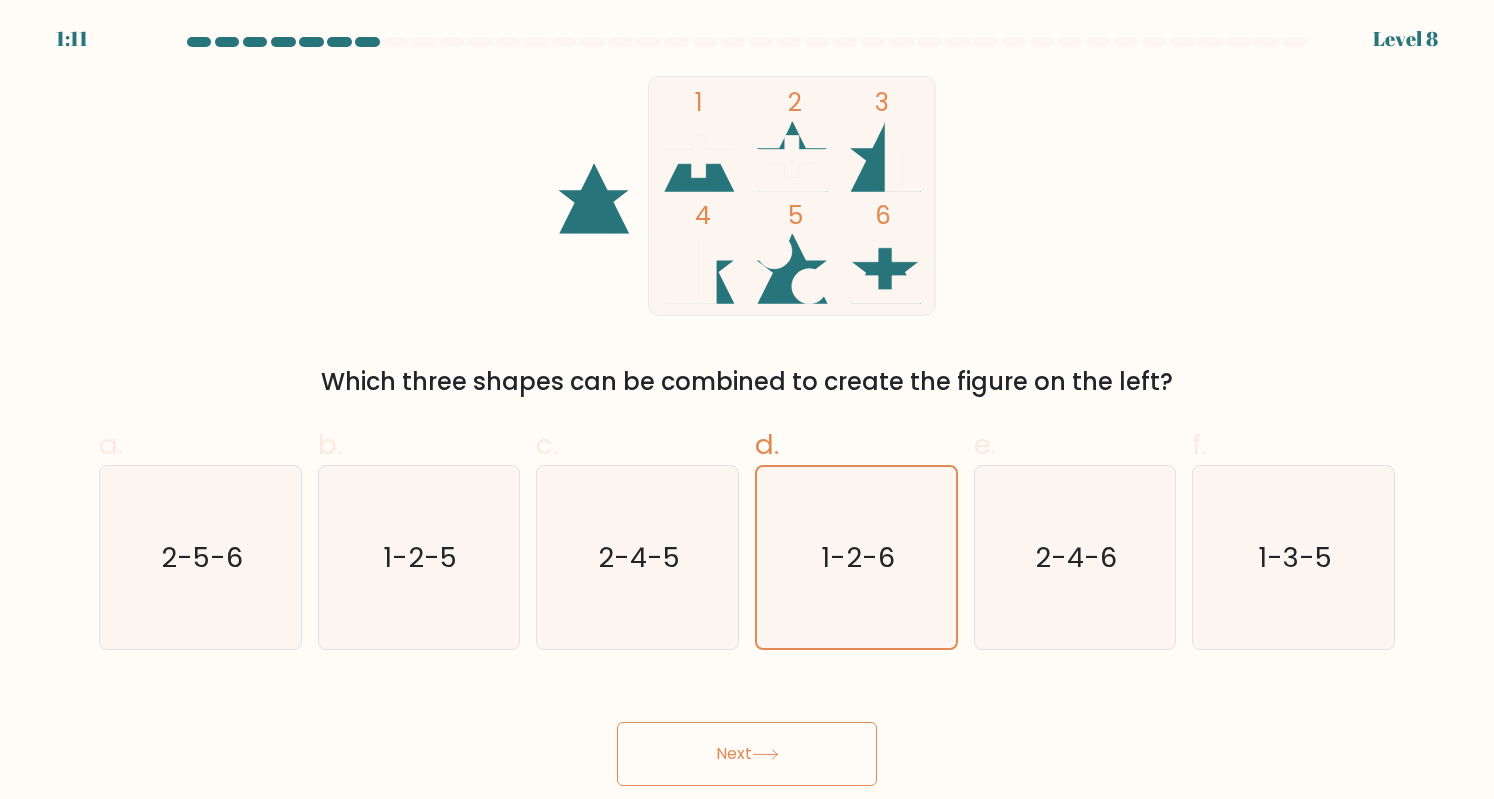 click on "Next" at bounding box center [747, 754] 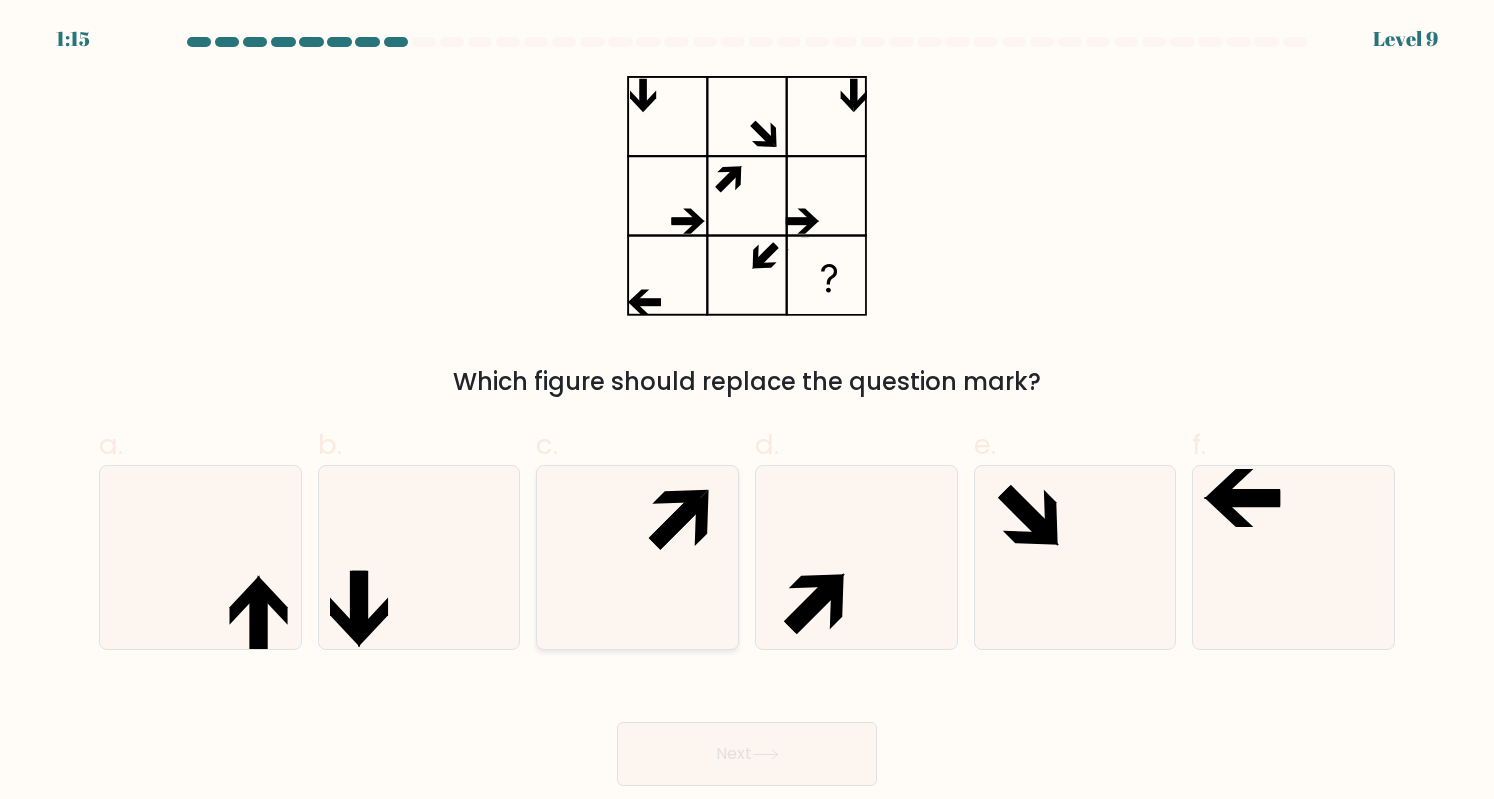 click 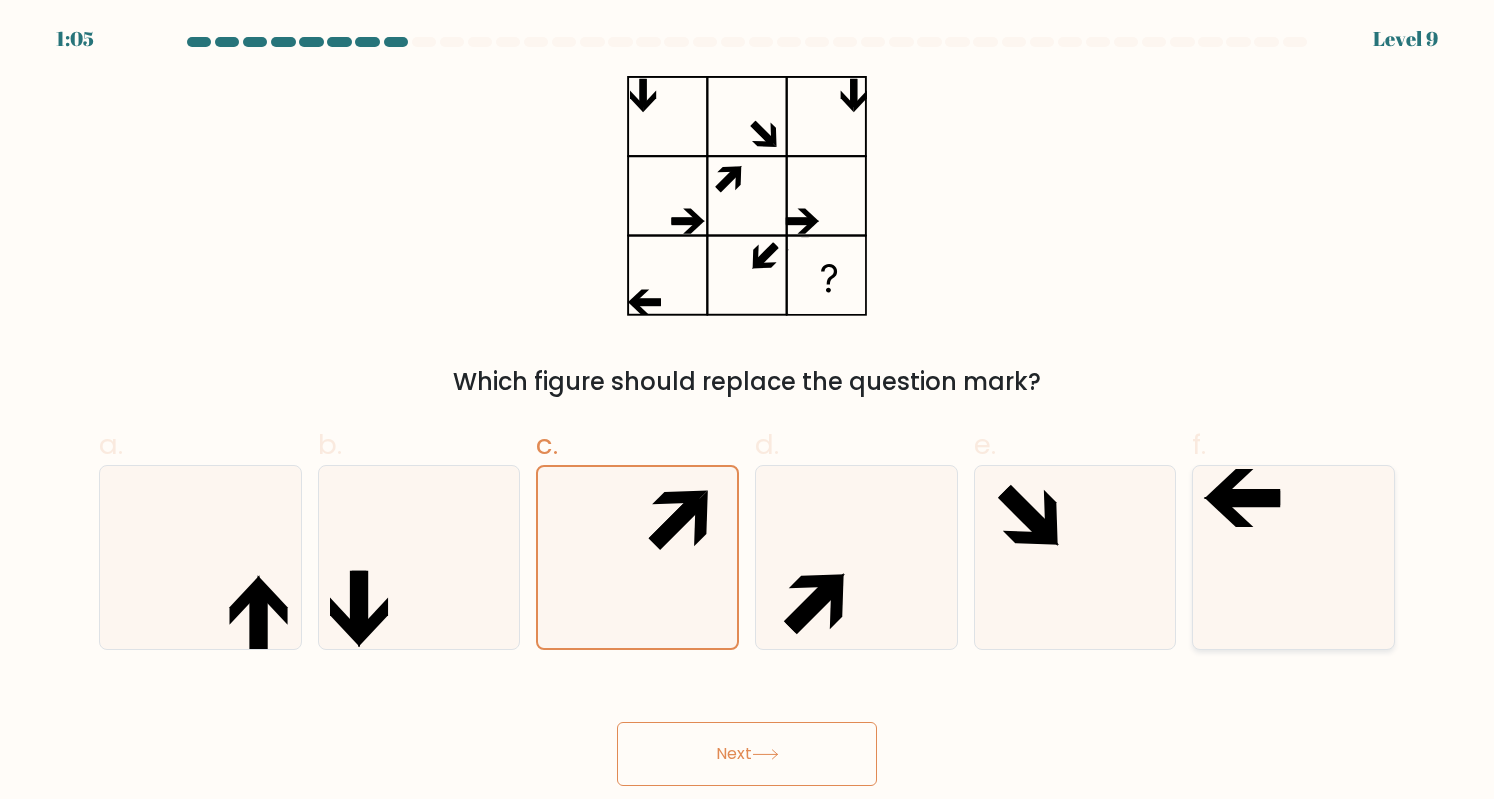 click 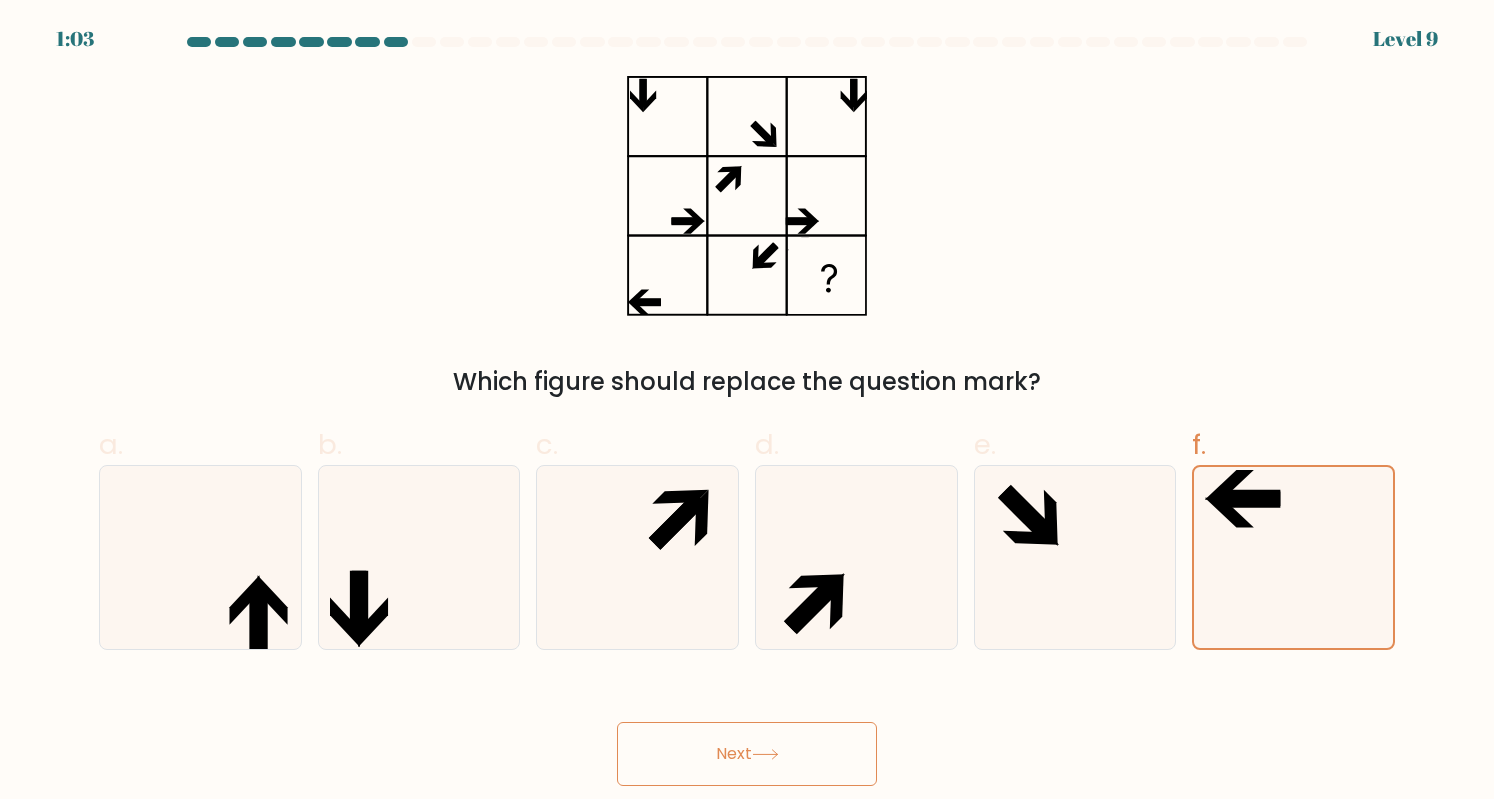 click on "Next" at bounding box center (747, 754) 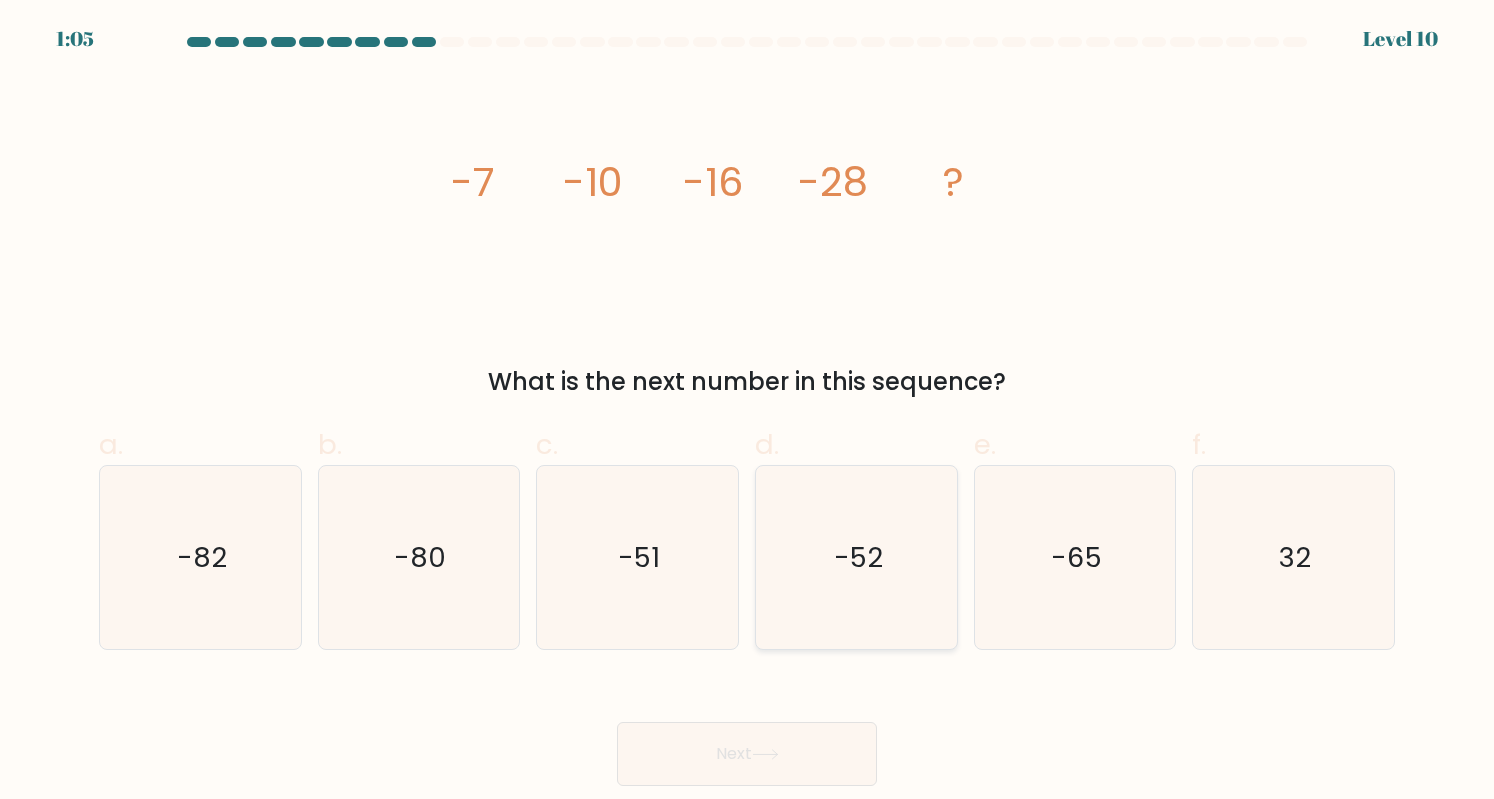 click on "-52" 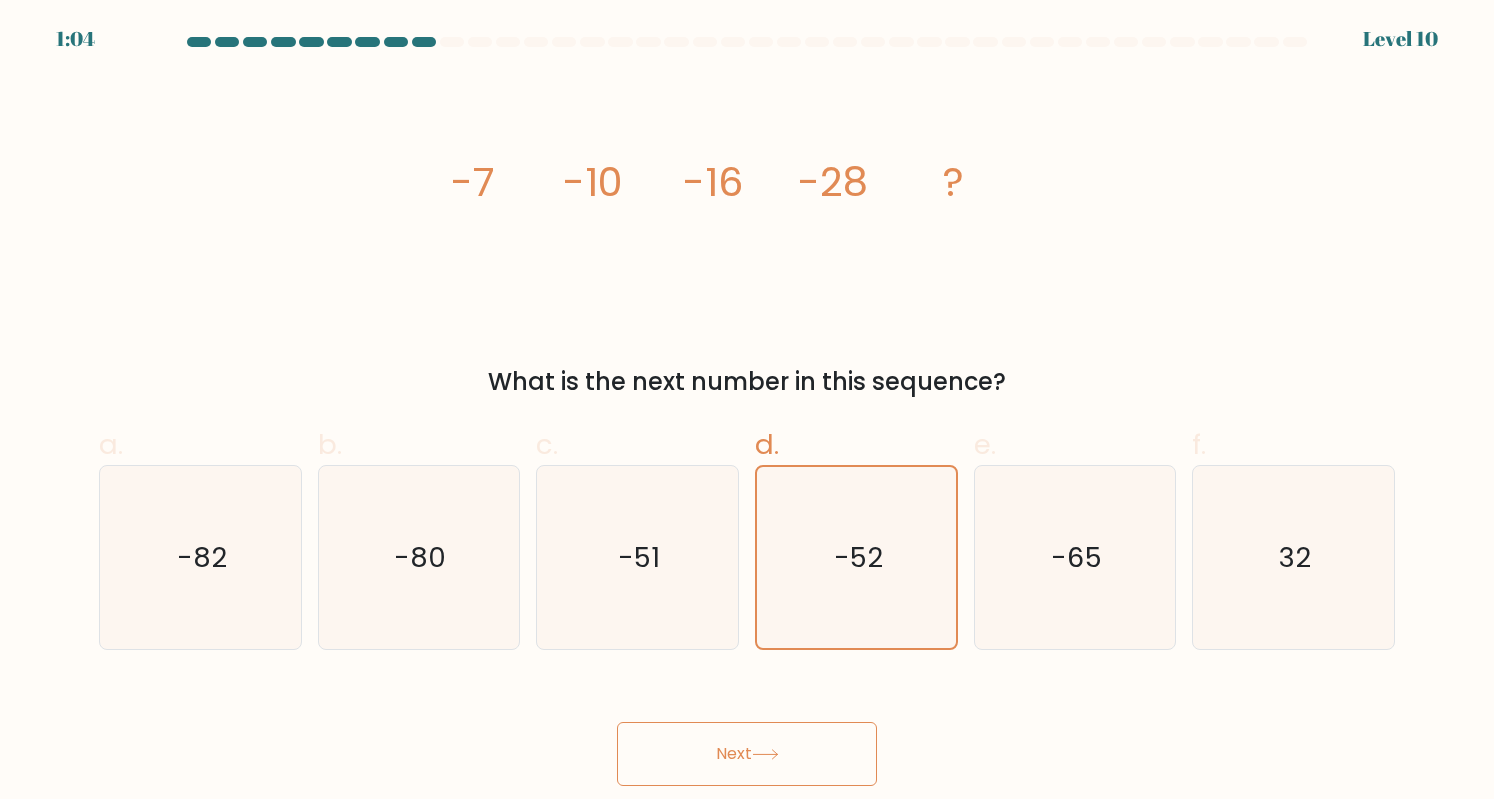 click on "Next" at bounding box center [747, 754] 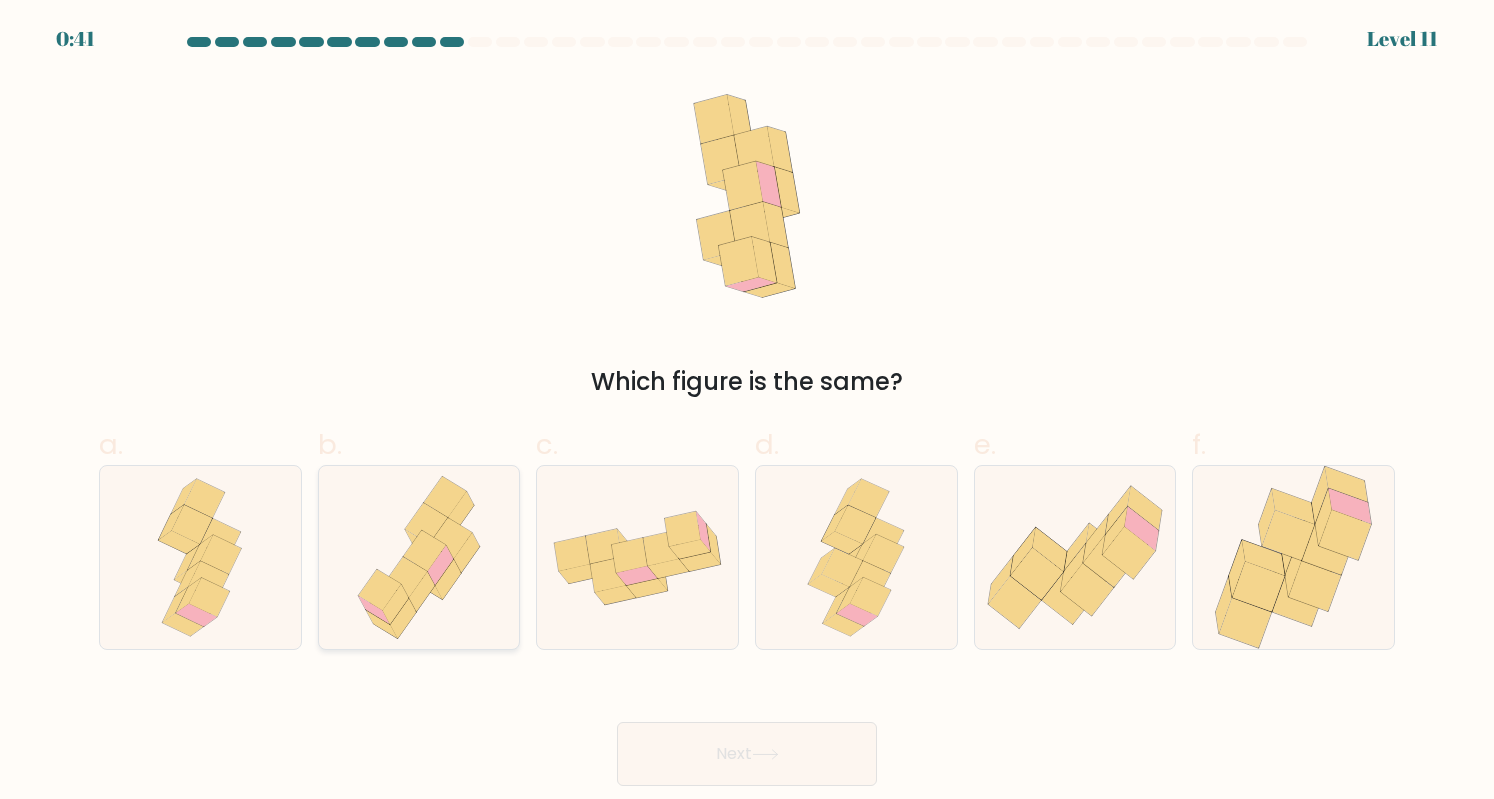 click 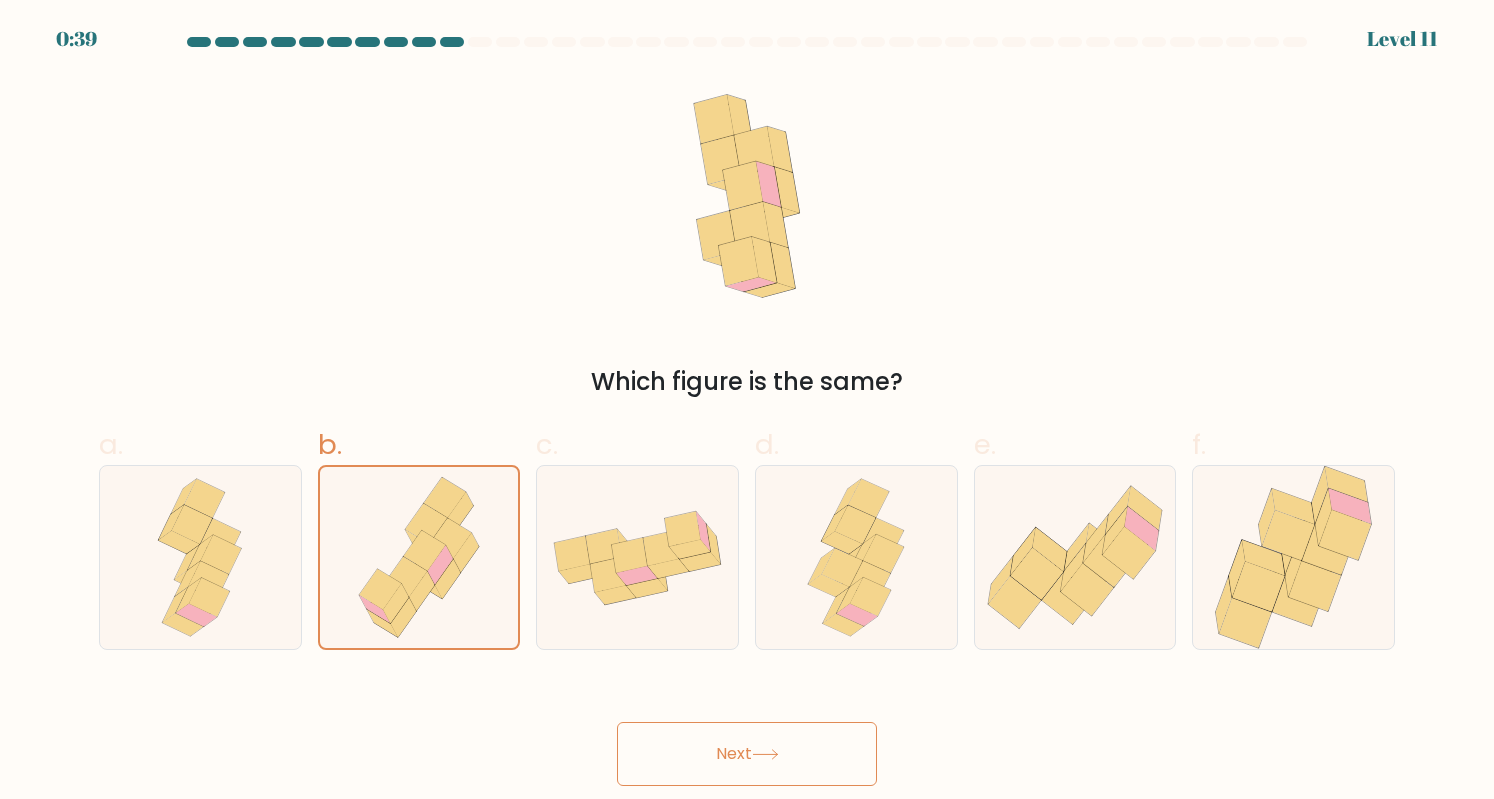 click on "Next" at bounding box center (747, 754) 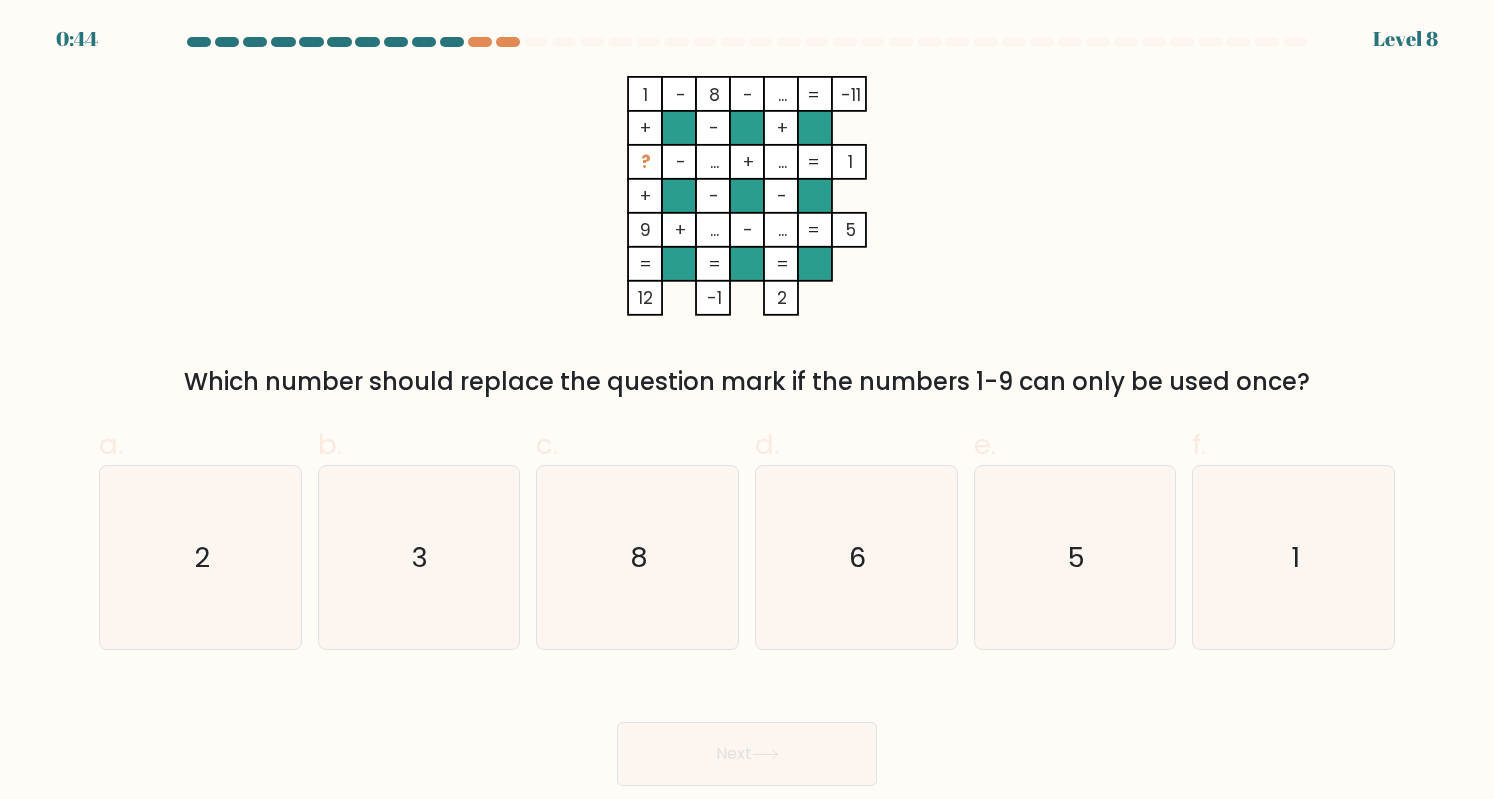 scroll, scrollTop: 0, scrollLeft: 0, axis: both 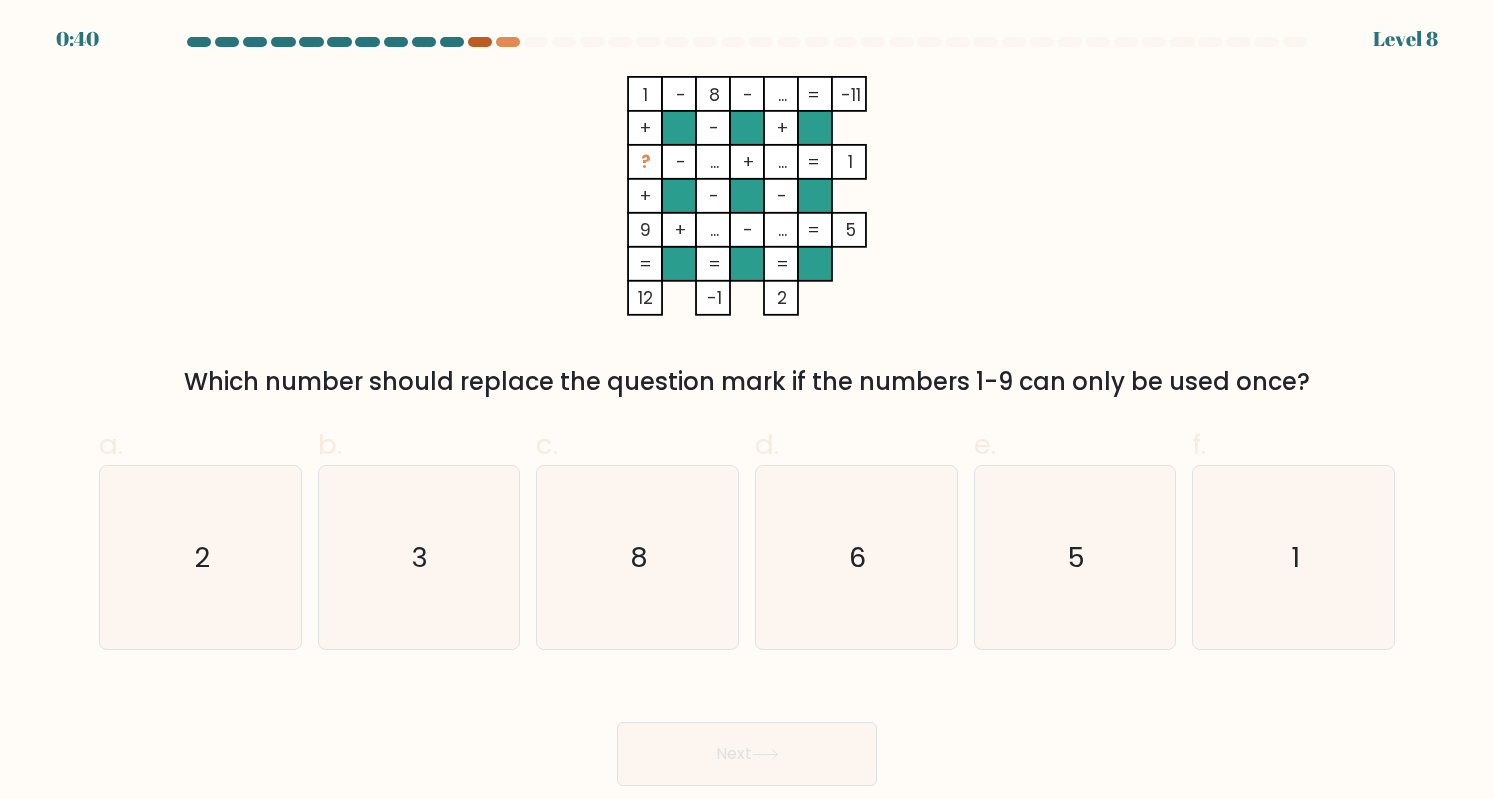 click at bounding box center (480, 42) 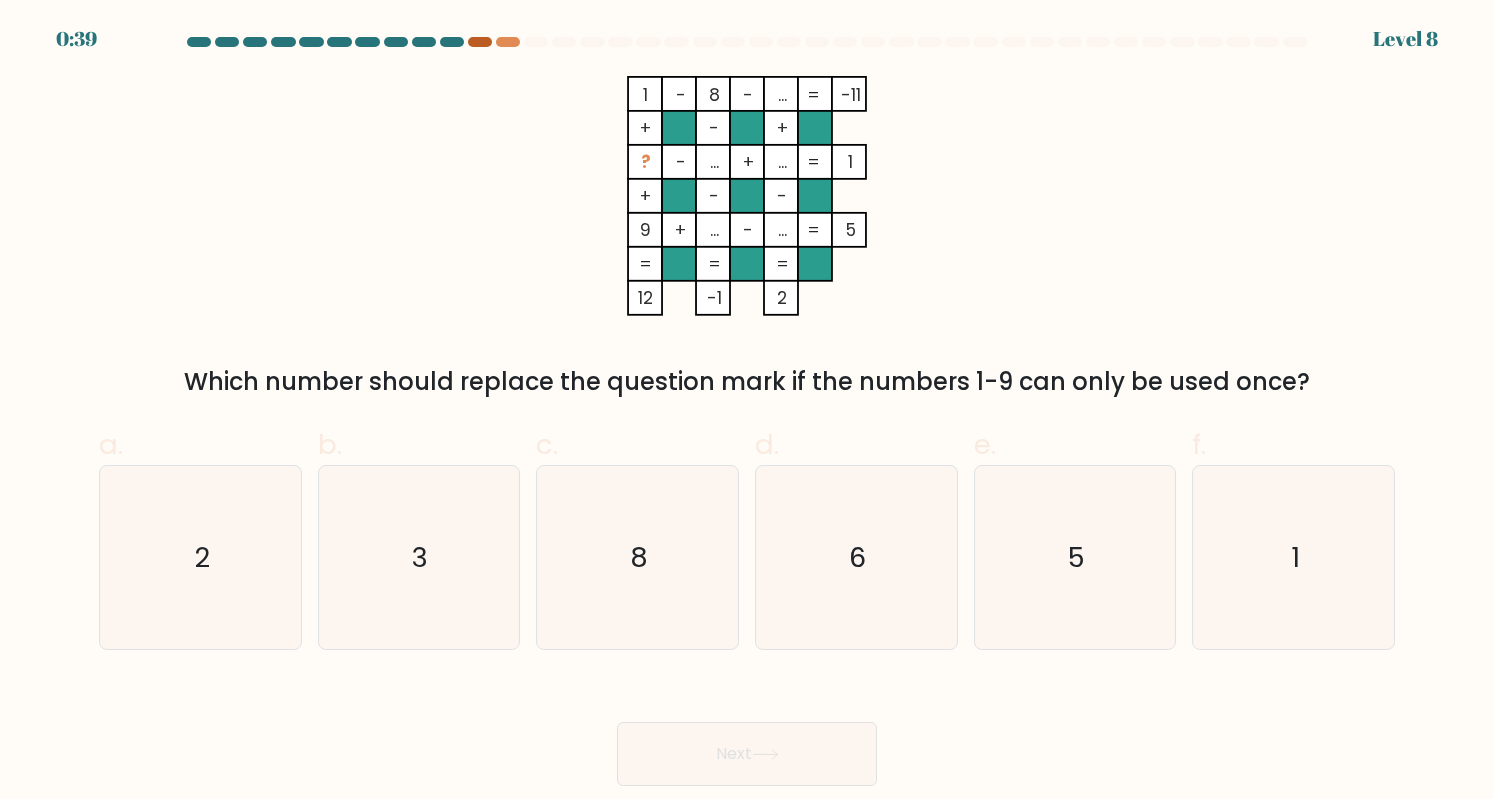 click at bounding box center (480, 42) 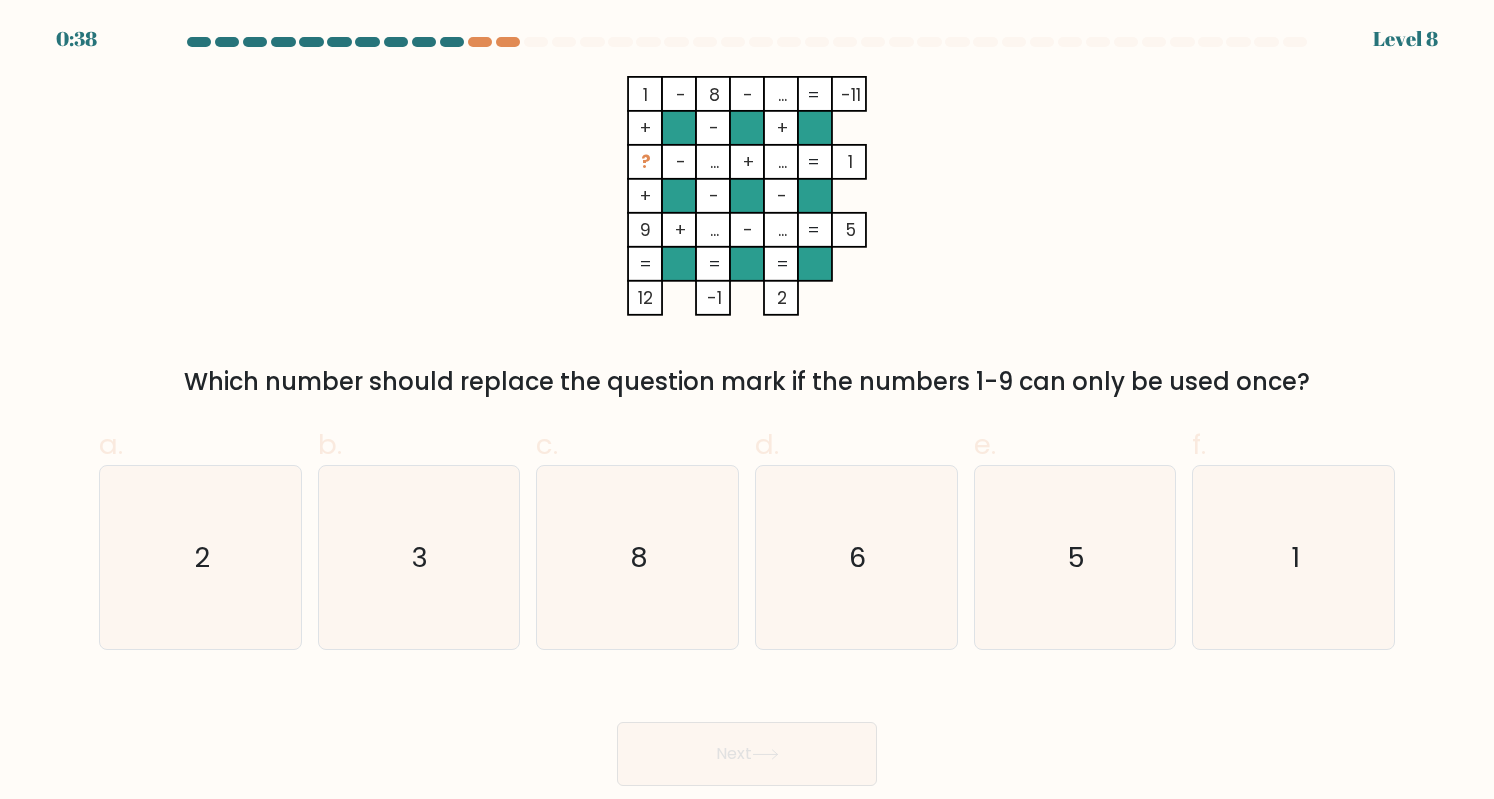 click at bounding box center [747, 42] 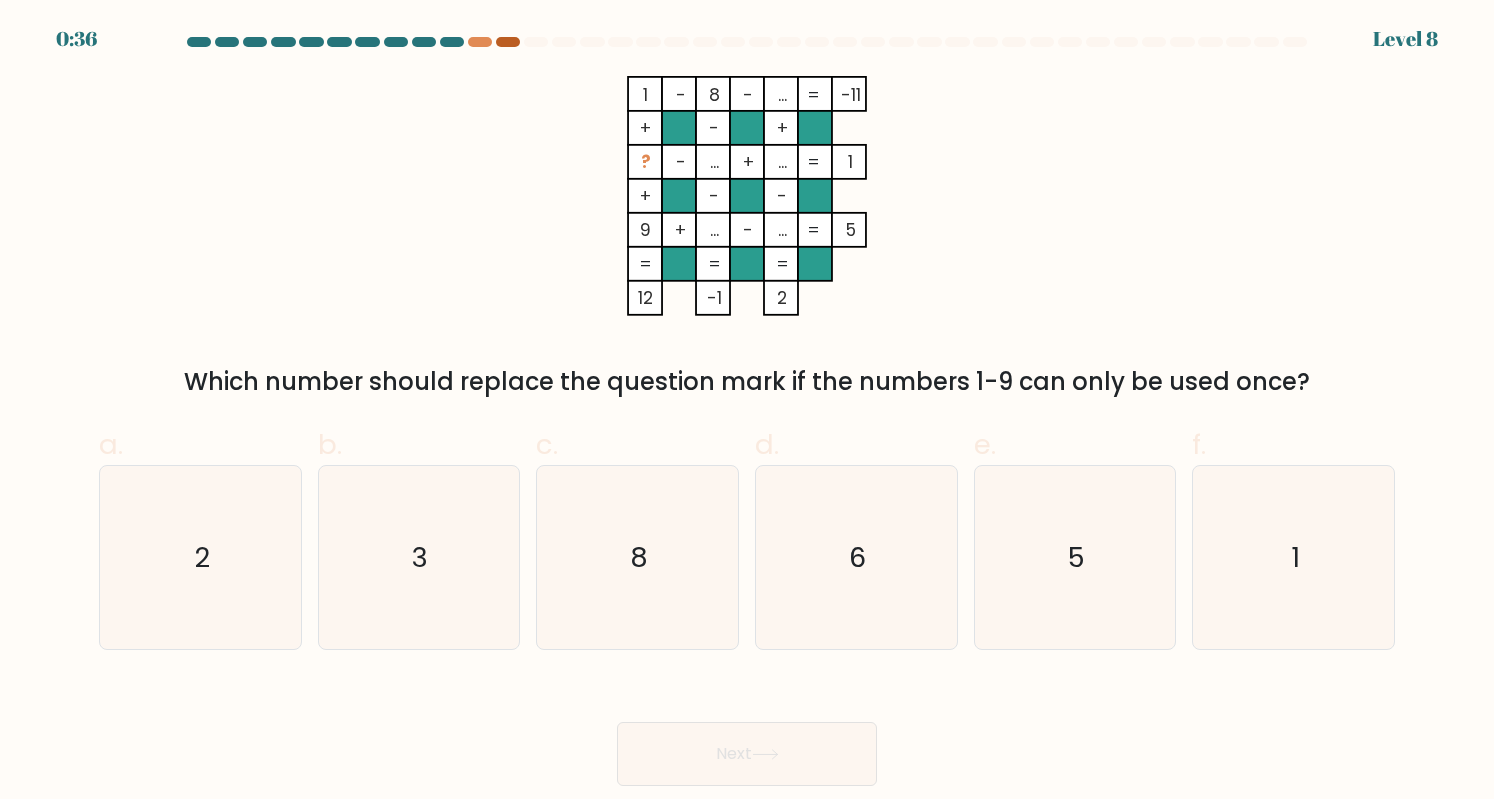 click at bounding box center [508, 42] 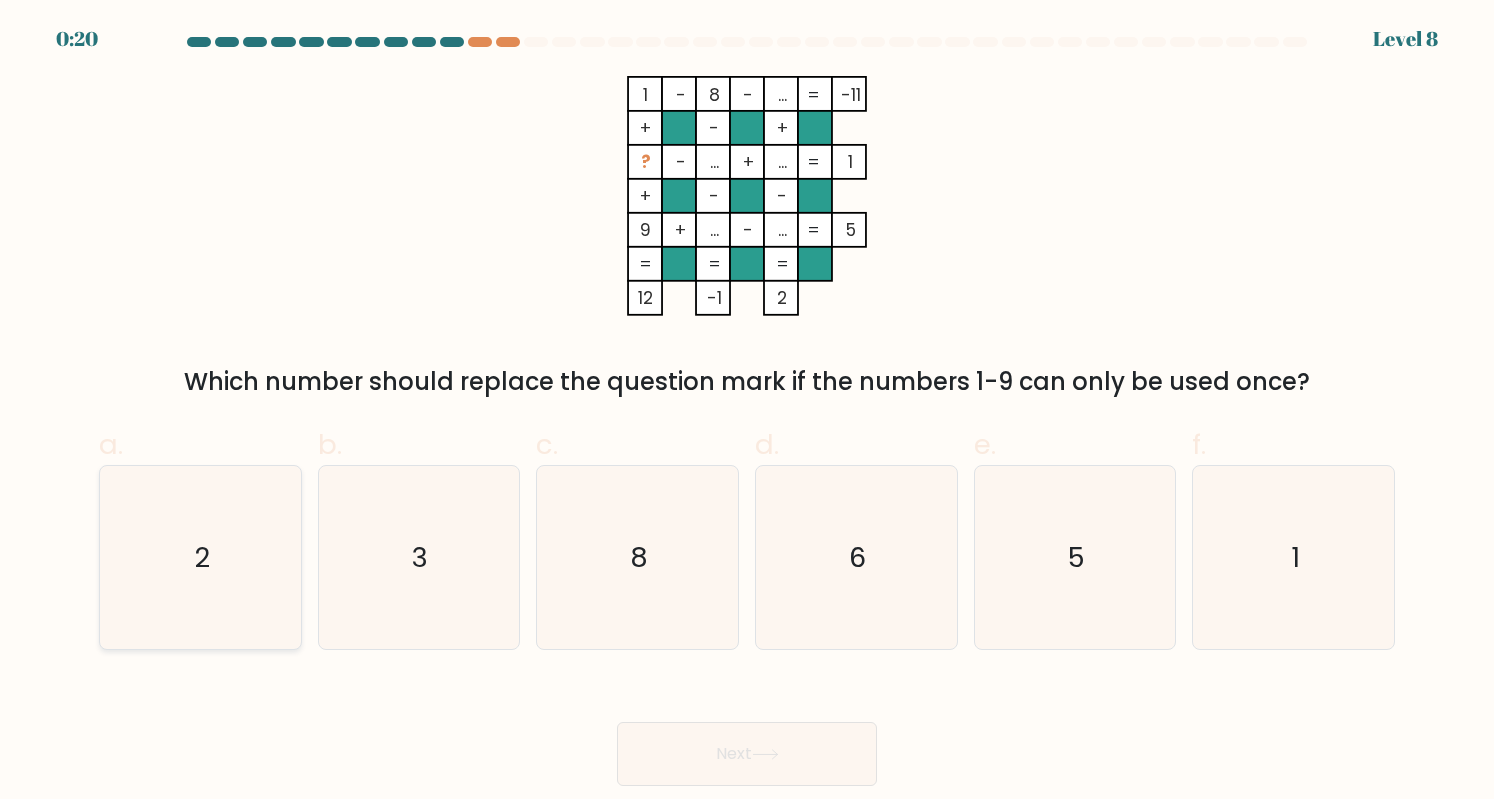click on "2" 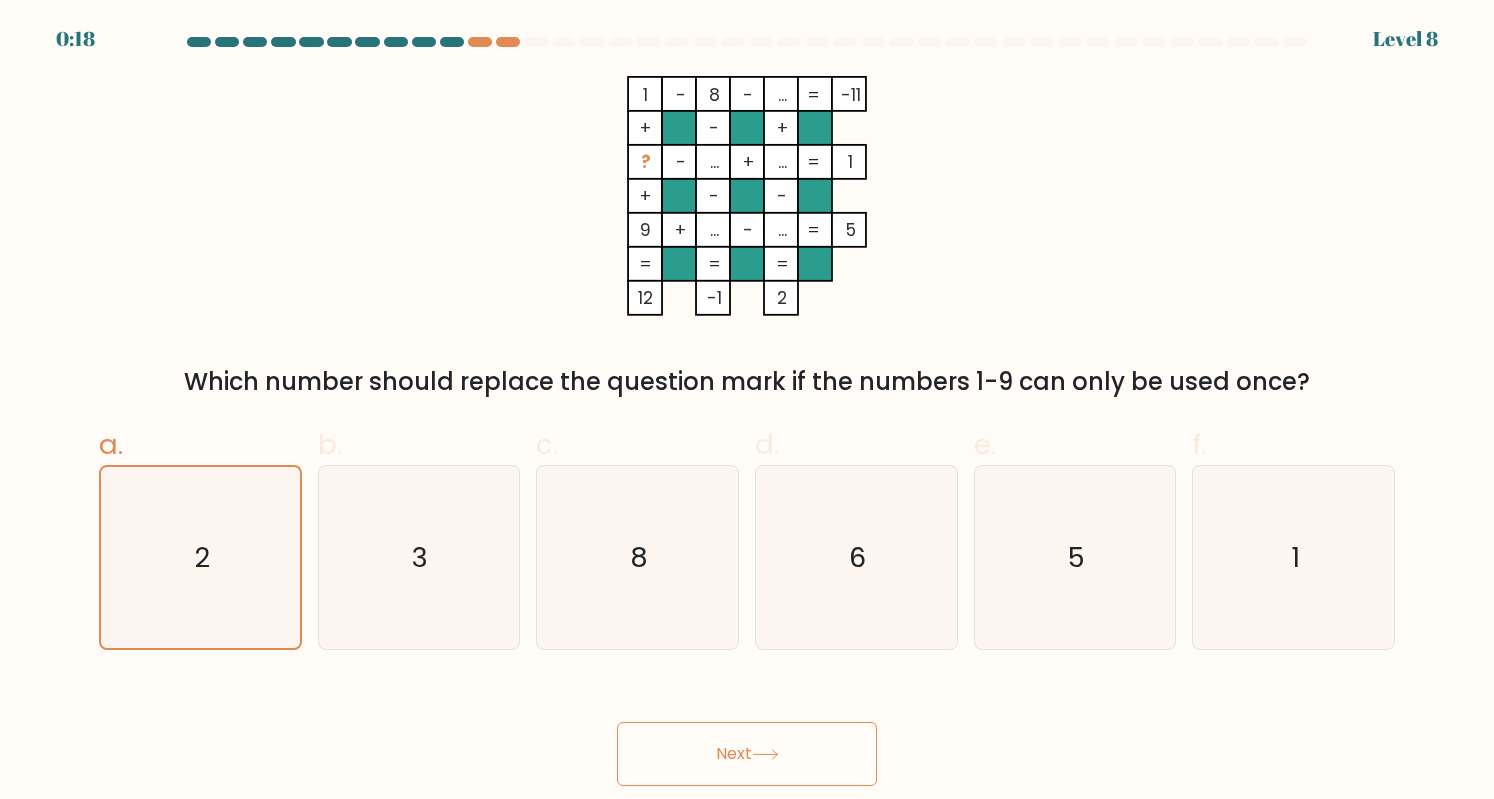 click on "Next" at bounding box center [747, 754] 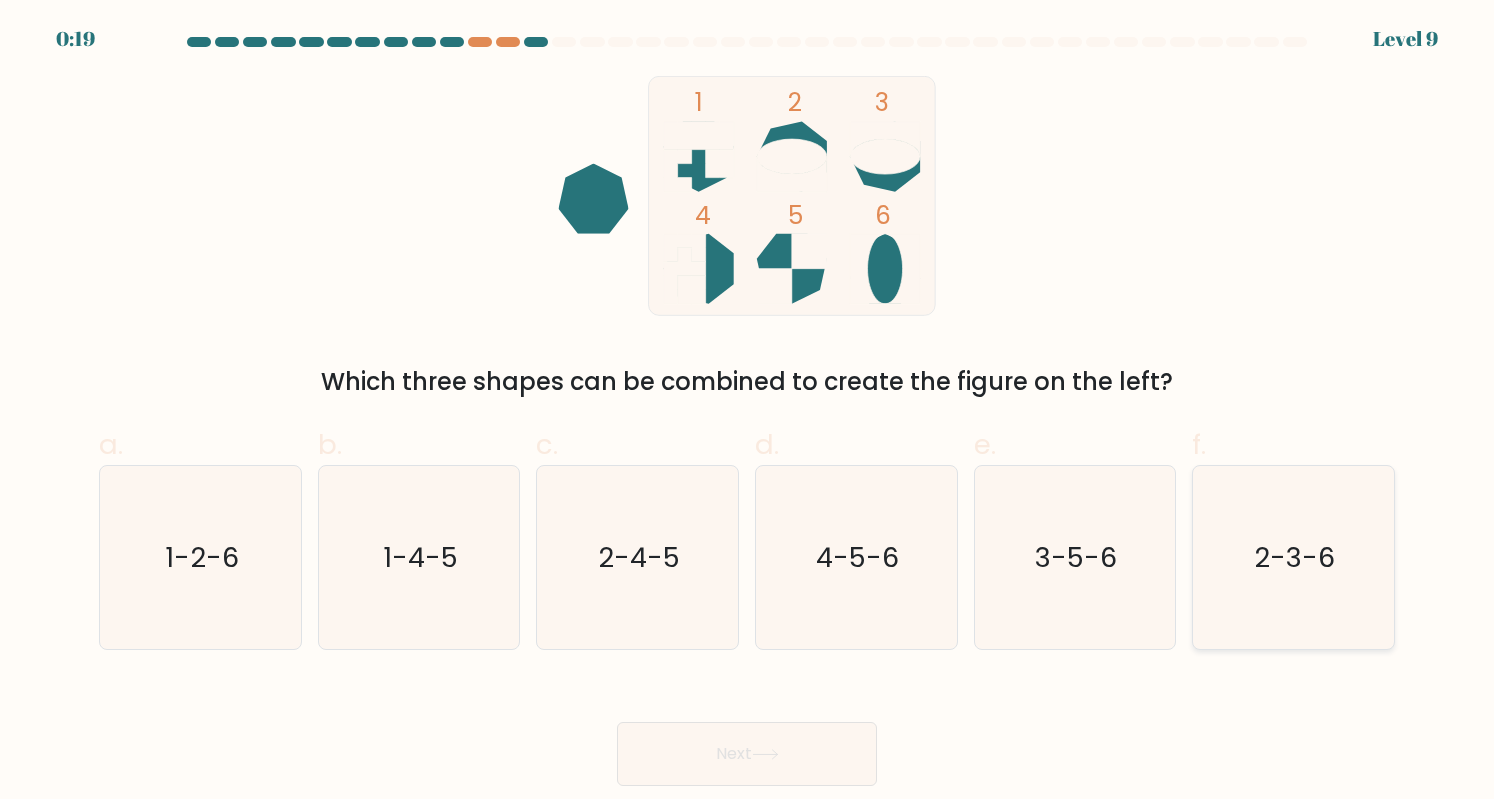 click on "2-3-6" 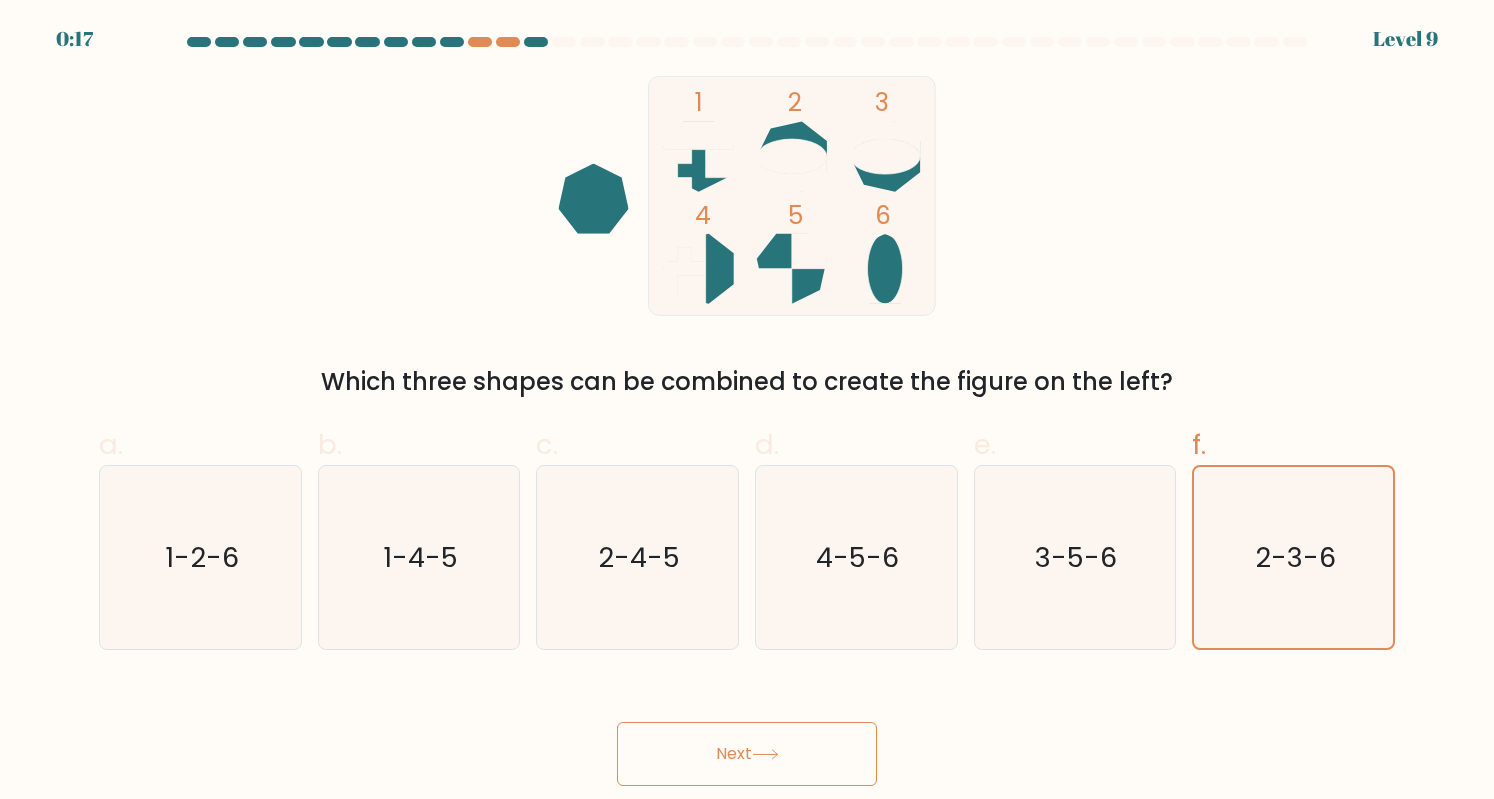 click on "Next" at bounding box center [747, 754] 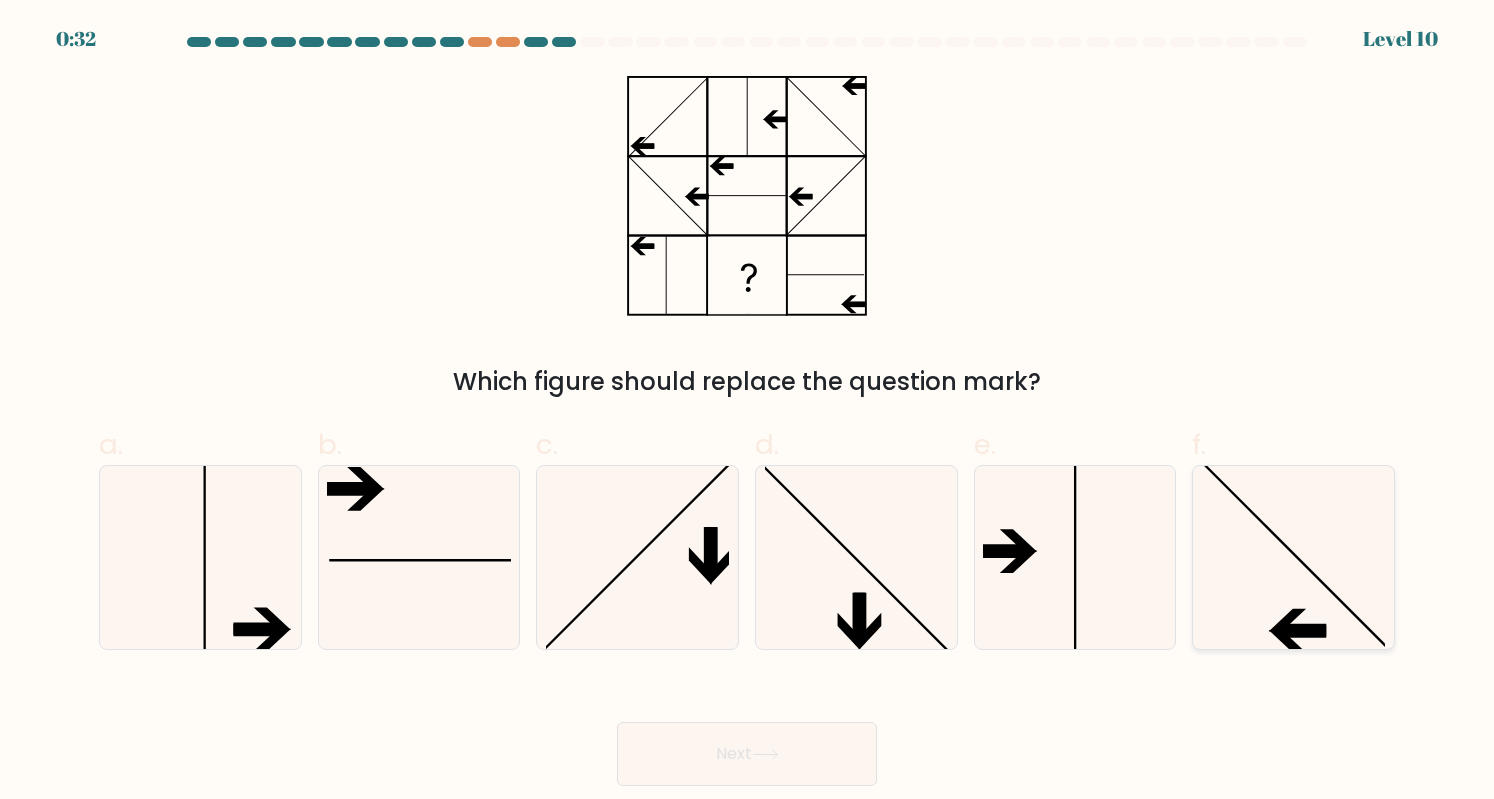 click 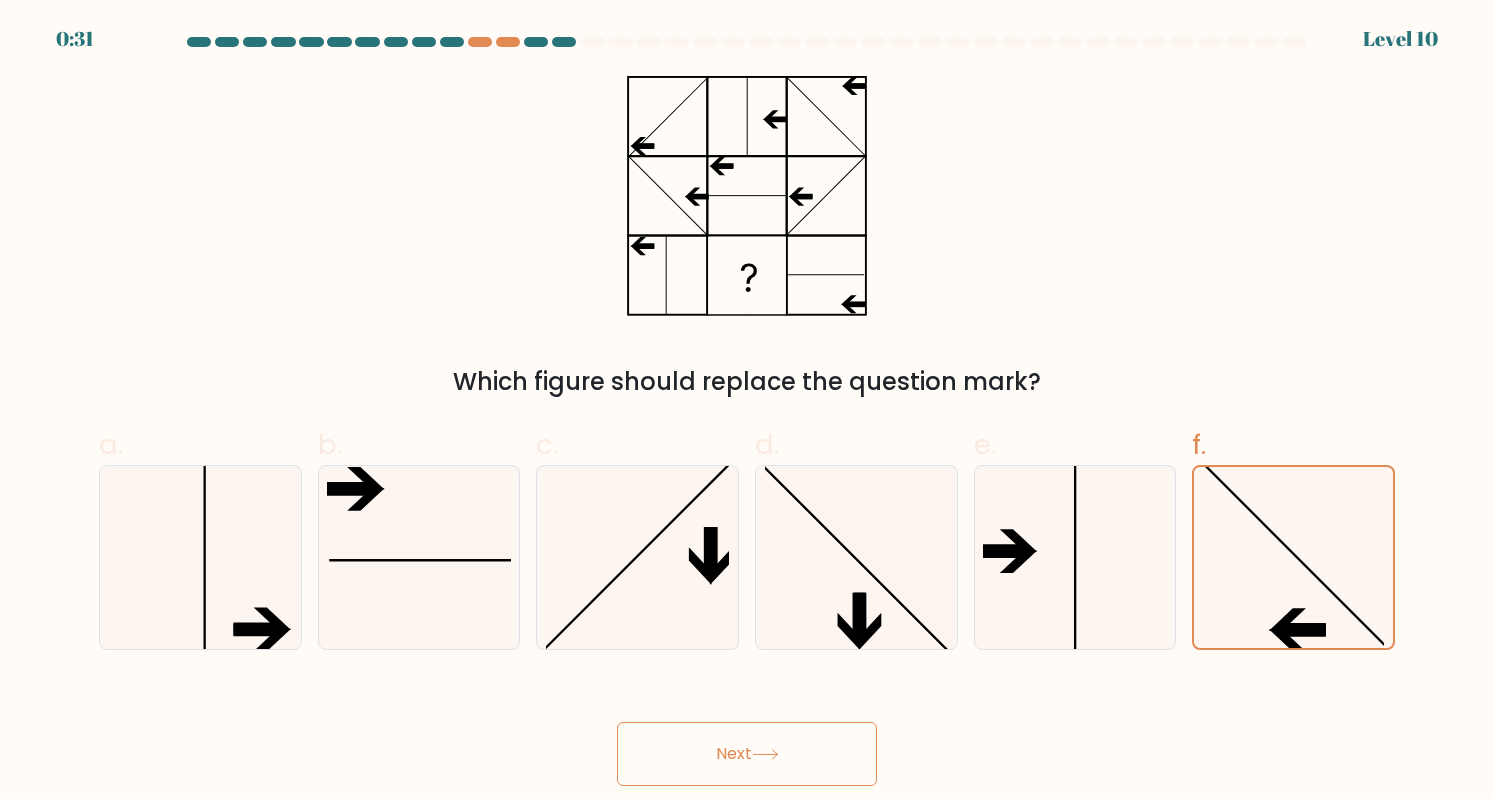 click on "Next" at bounding box center (747, 754) 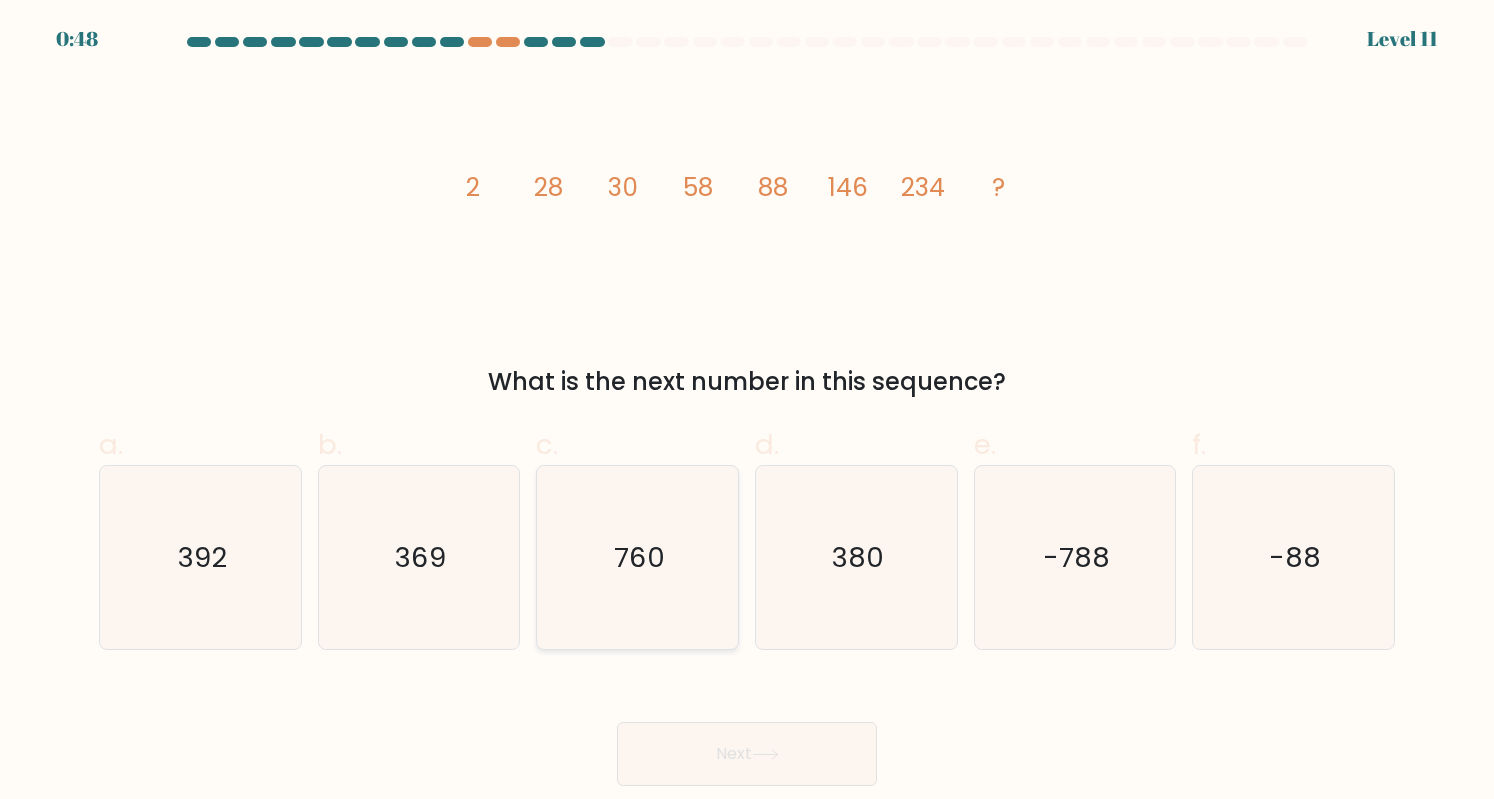 click on "760" 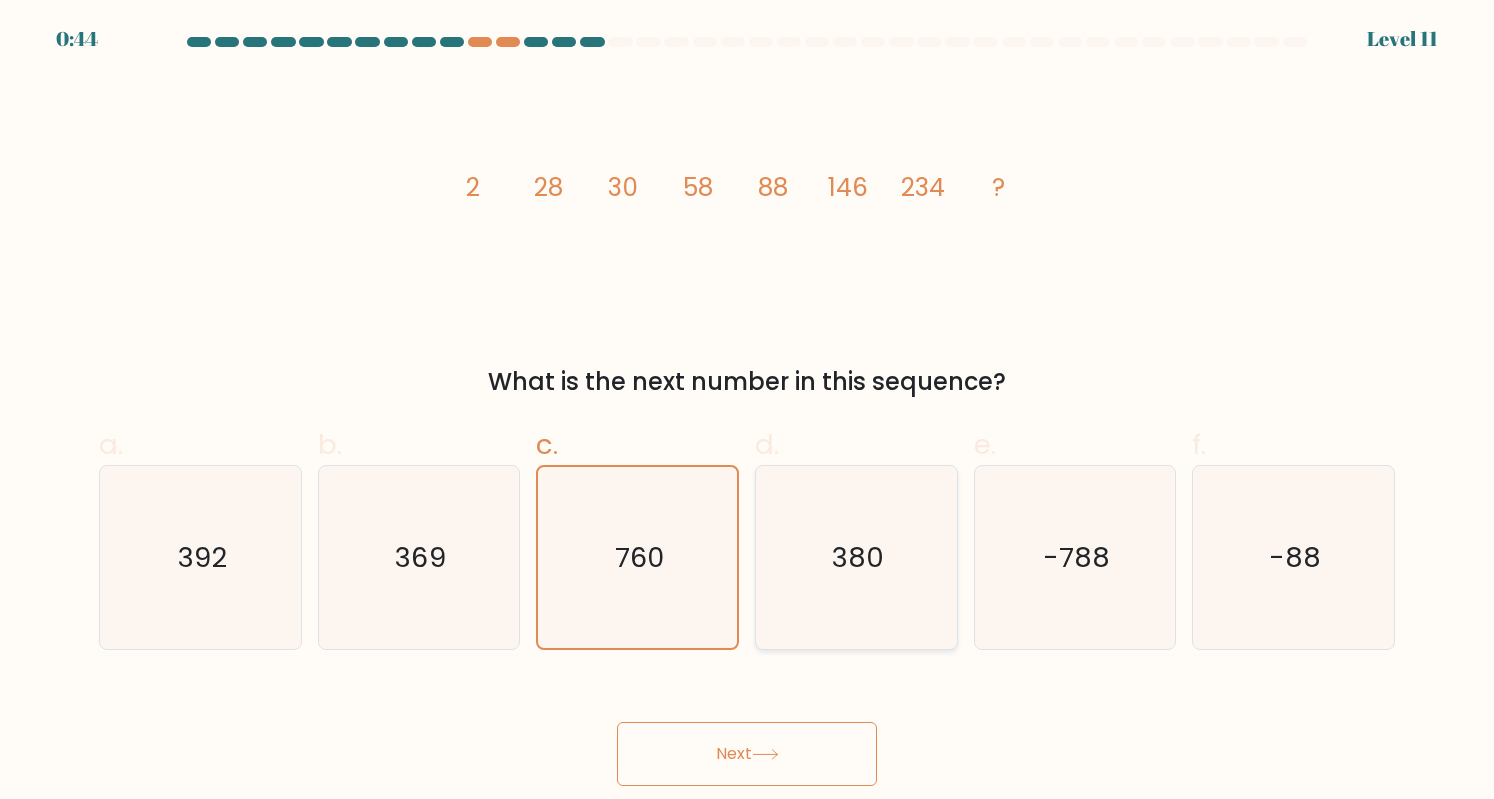 click on "380" 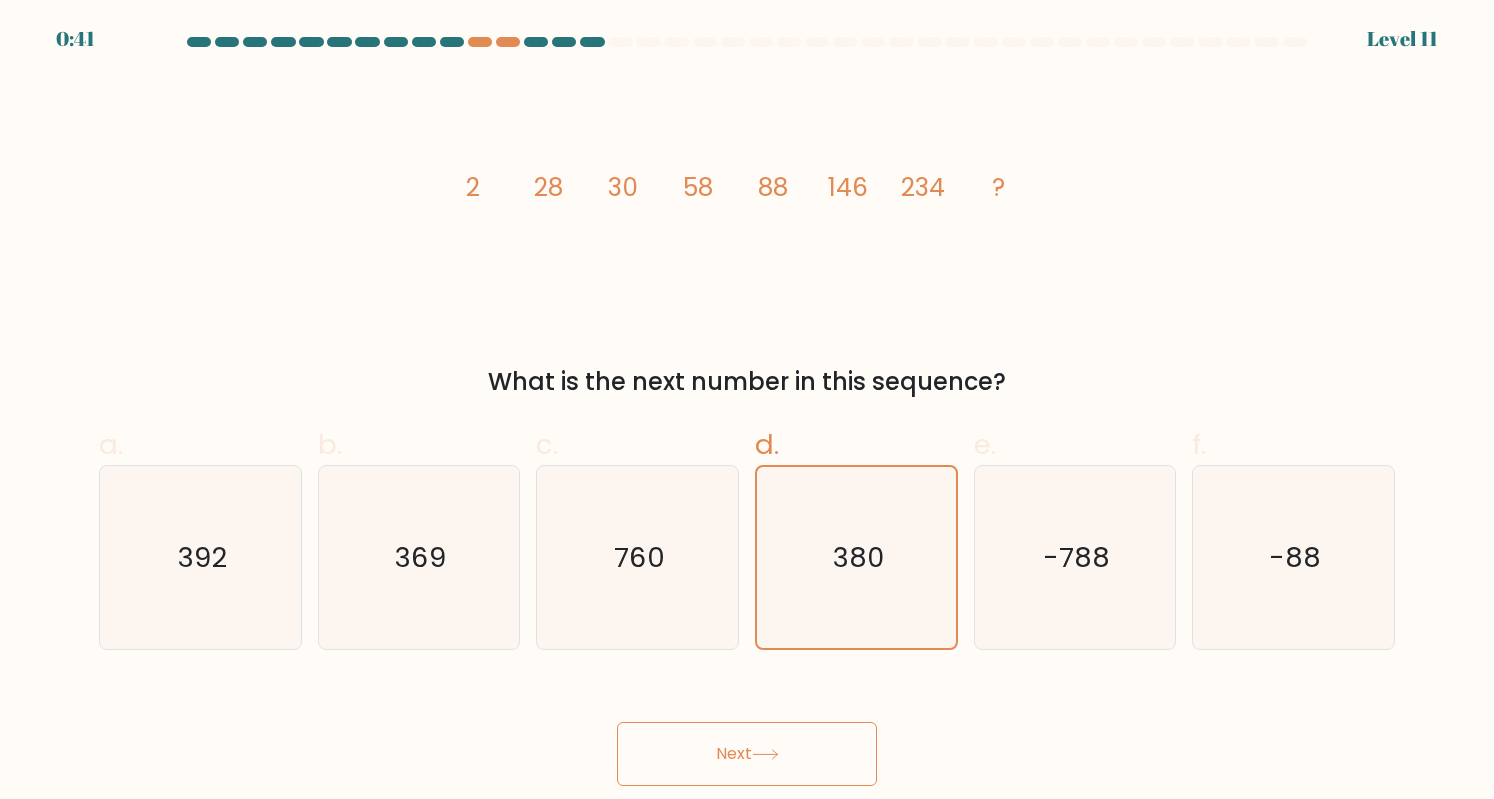 click on "Next" at bounding box center (747, 754) 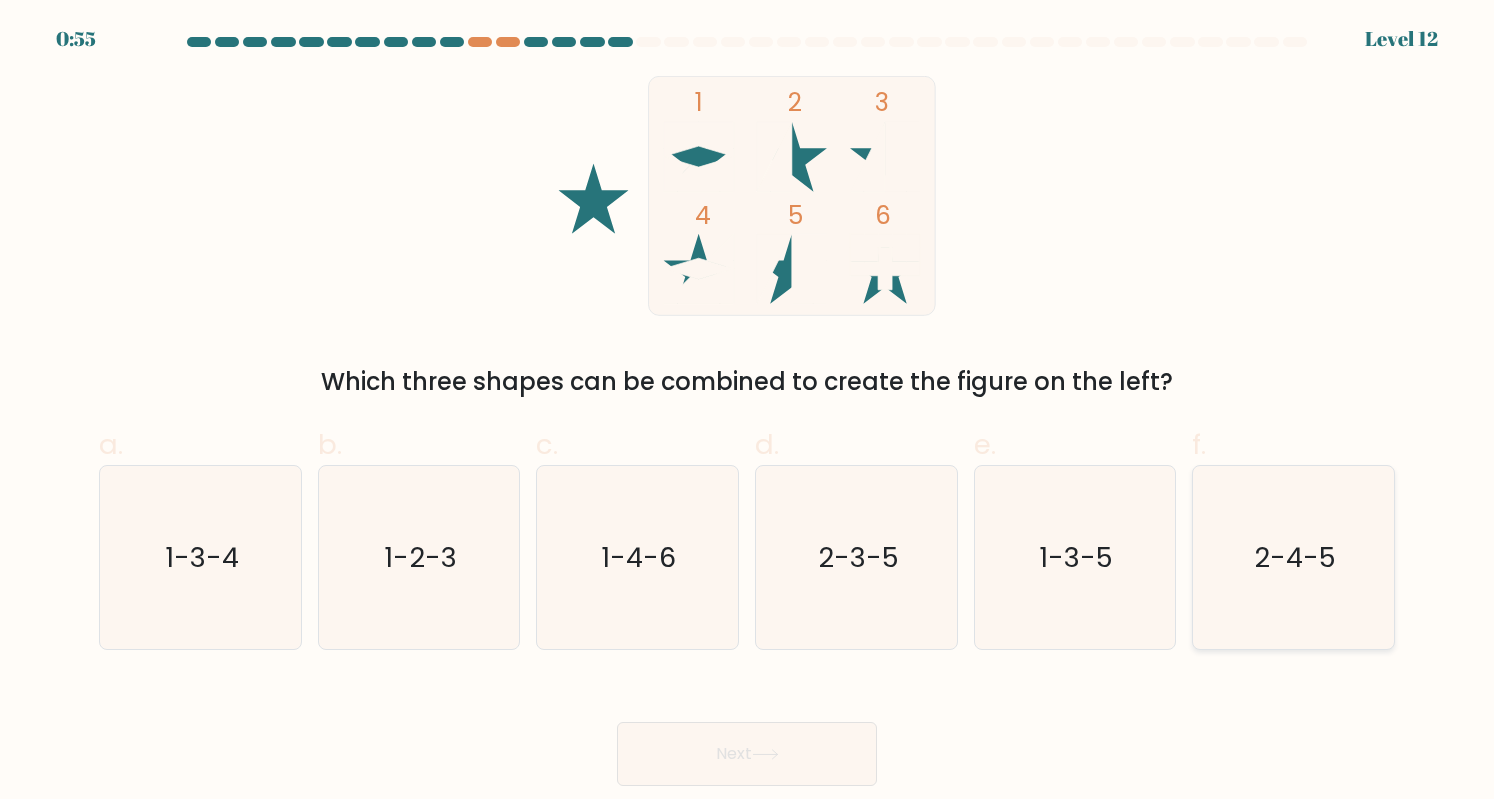 click on "2-4-5" 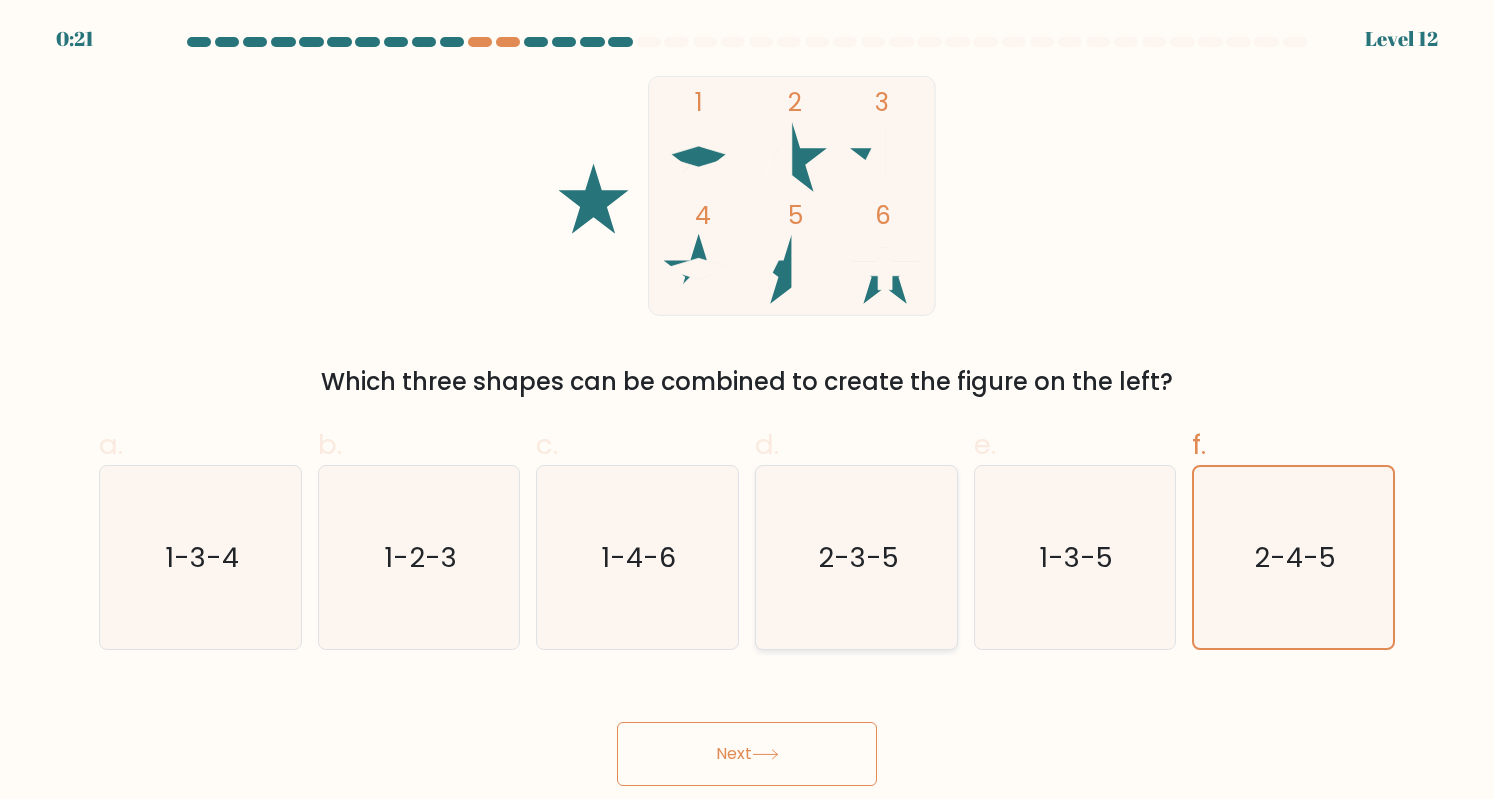 click on "2-3-5" 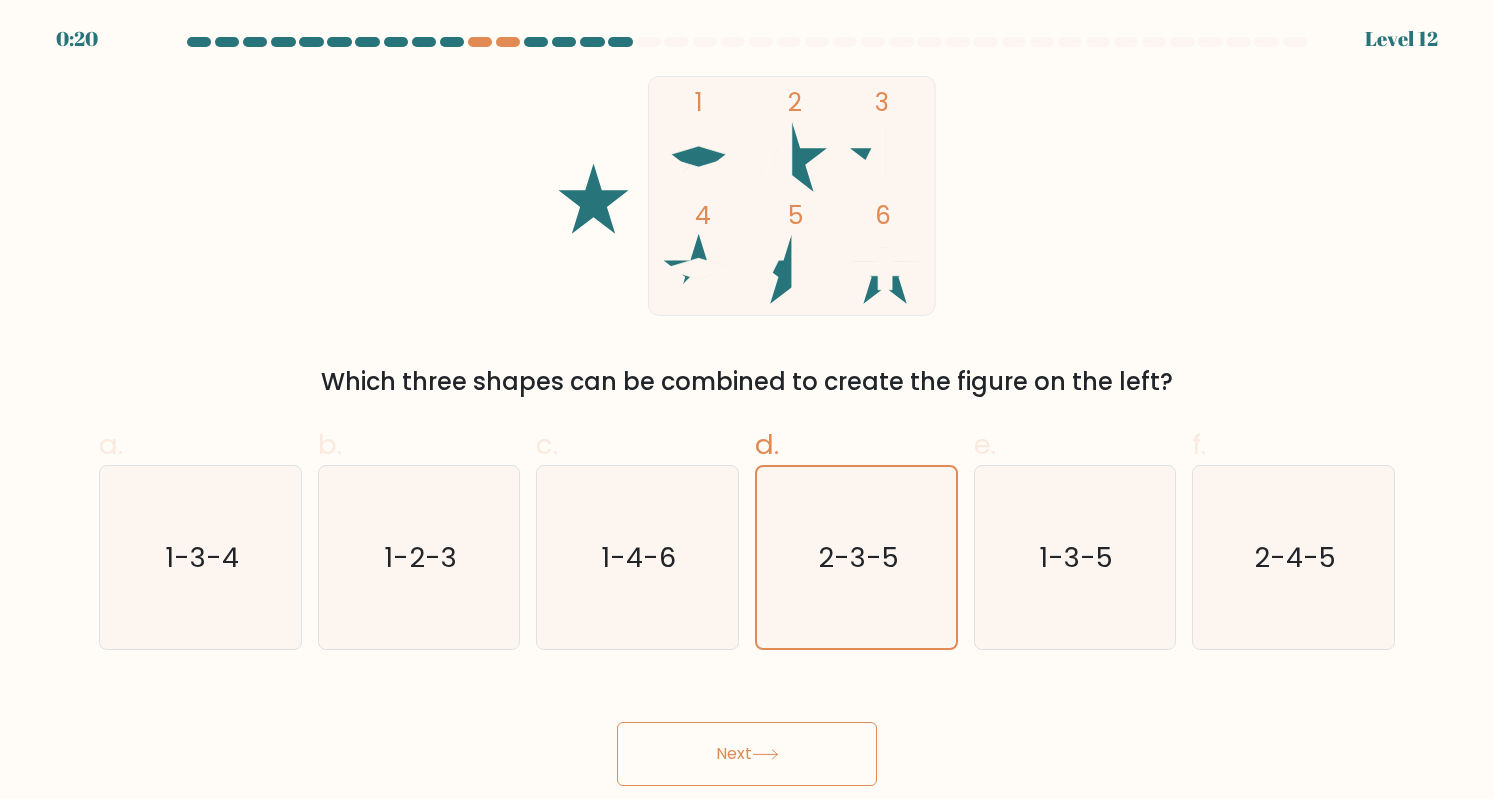 click on "Next" at bounding box center (747, 754) 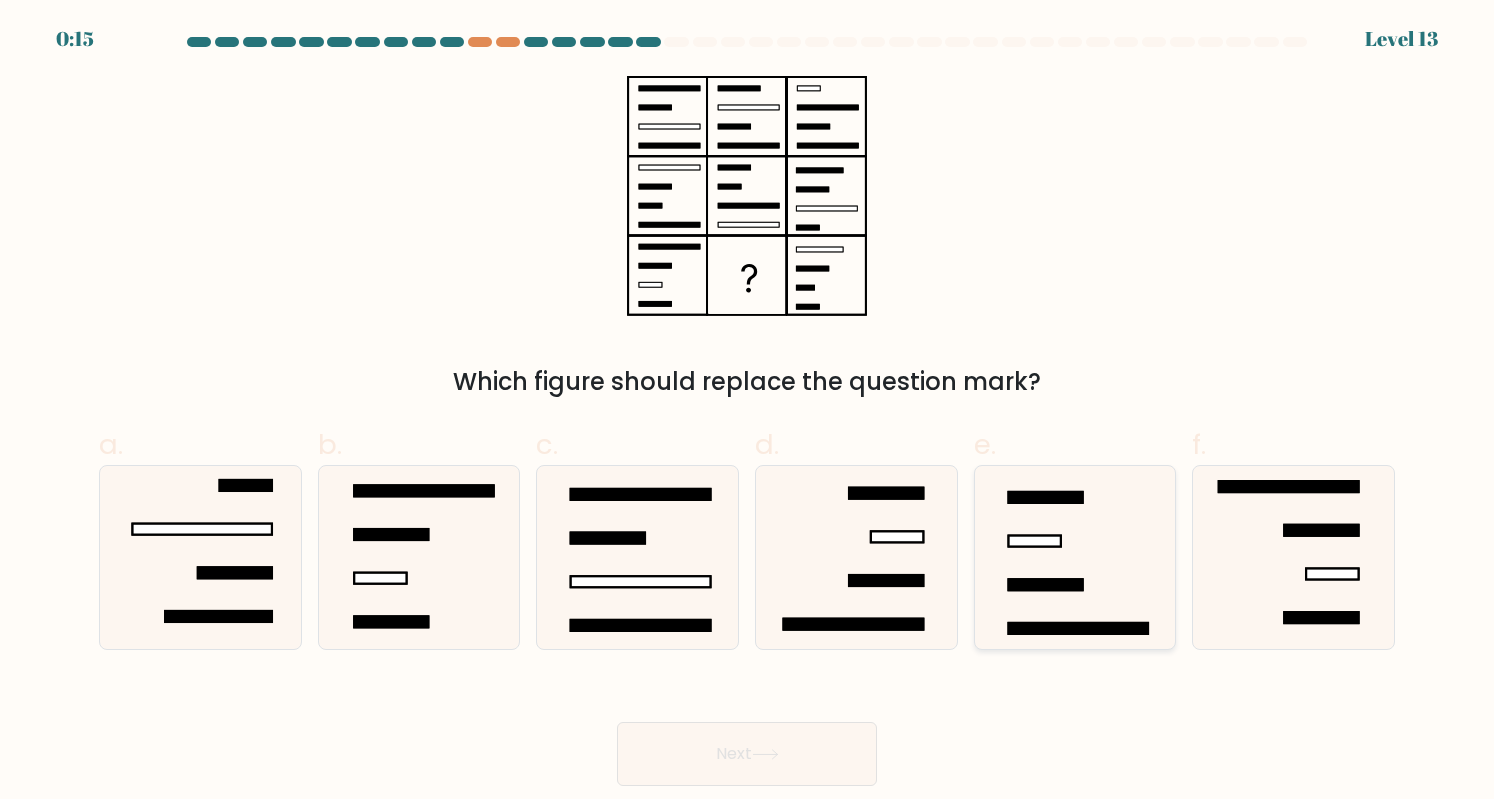 click 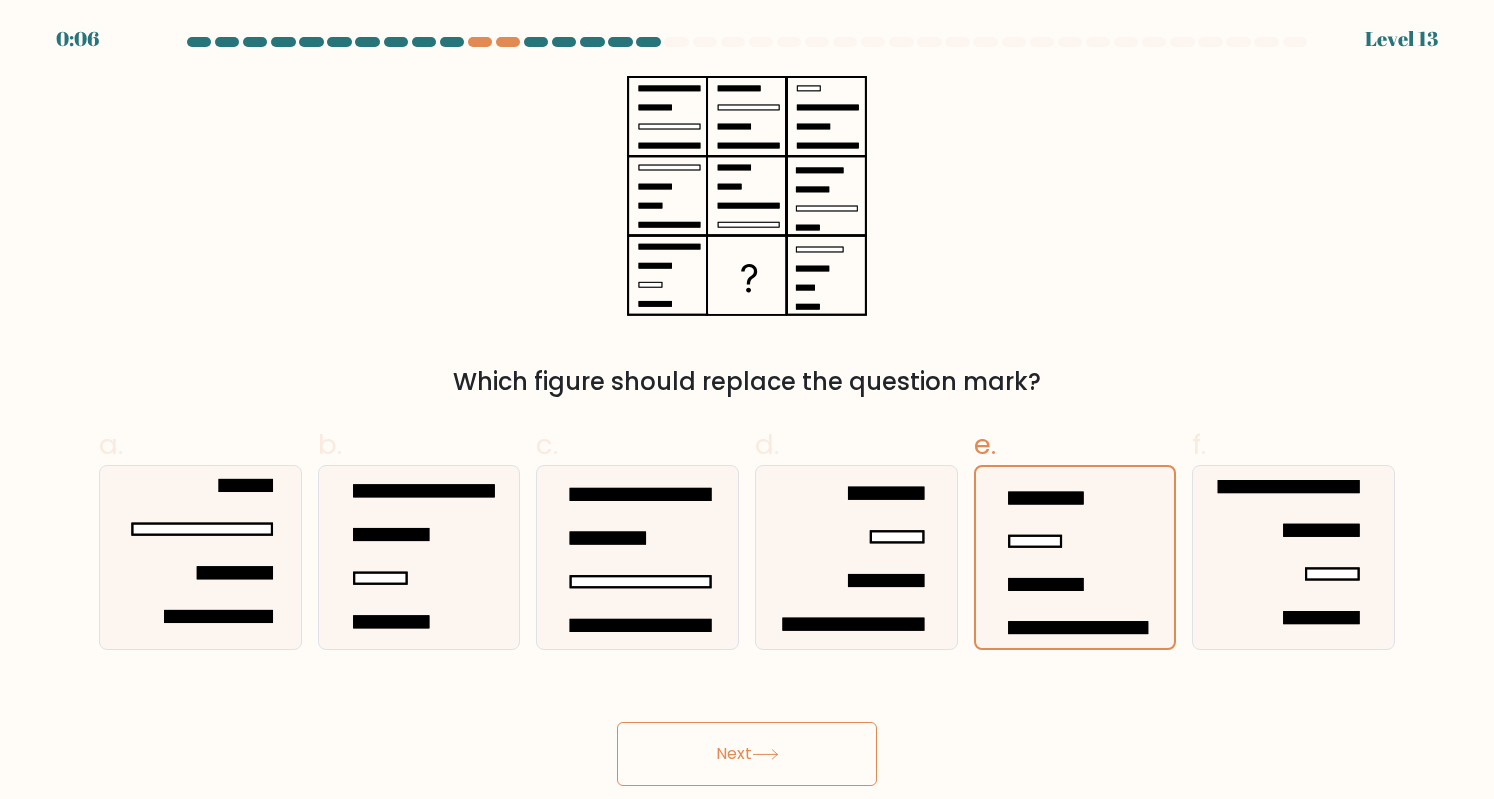 click on "Next" at bounding box center (747, 754) 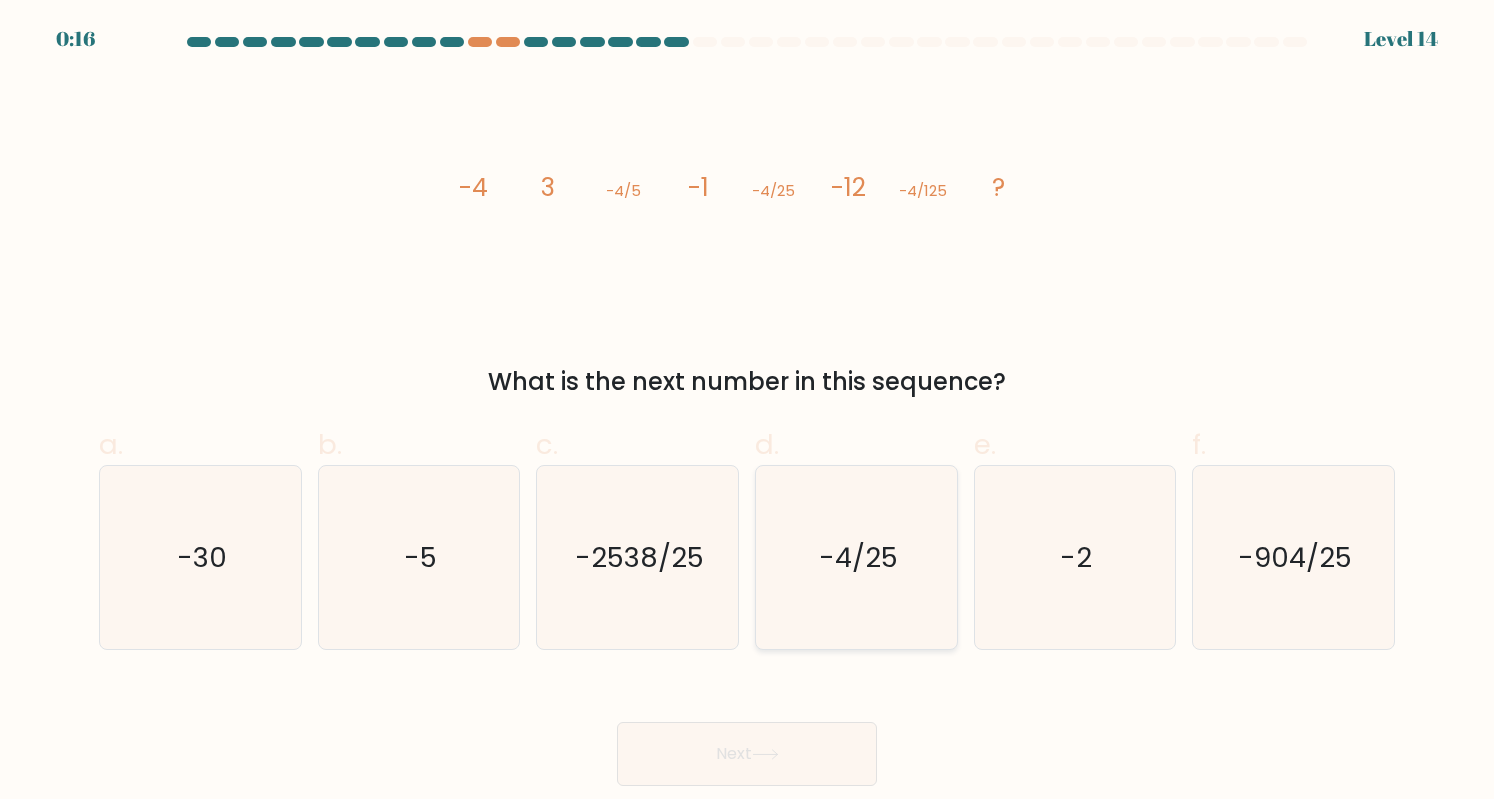 click on "-4/25" 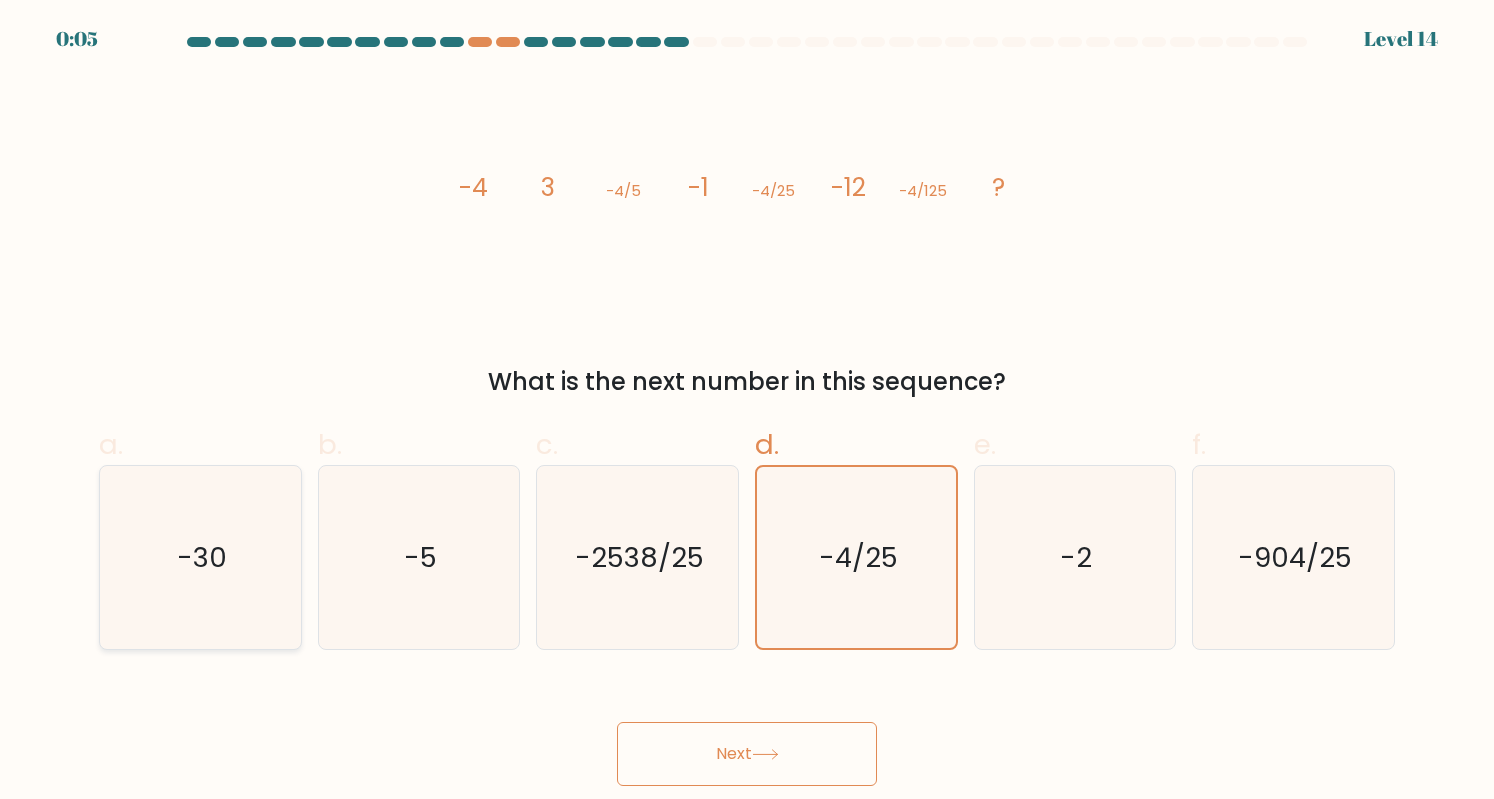 click on "-30" 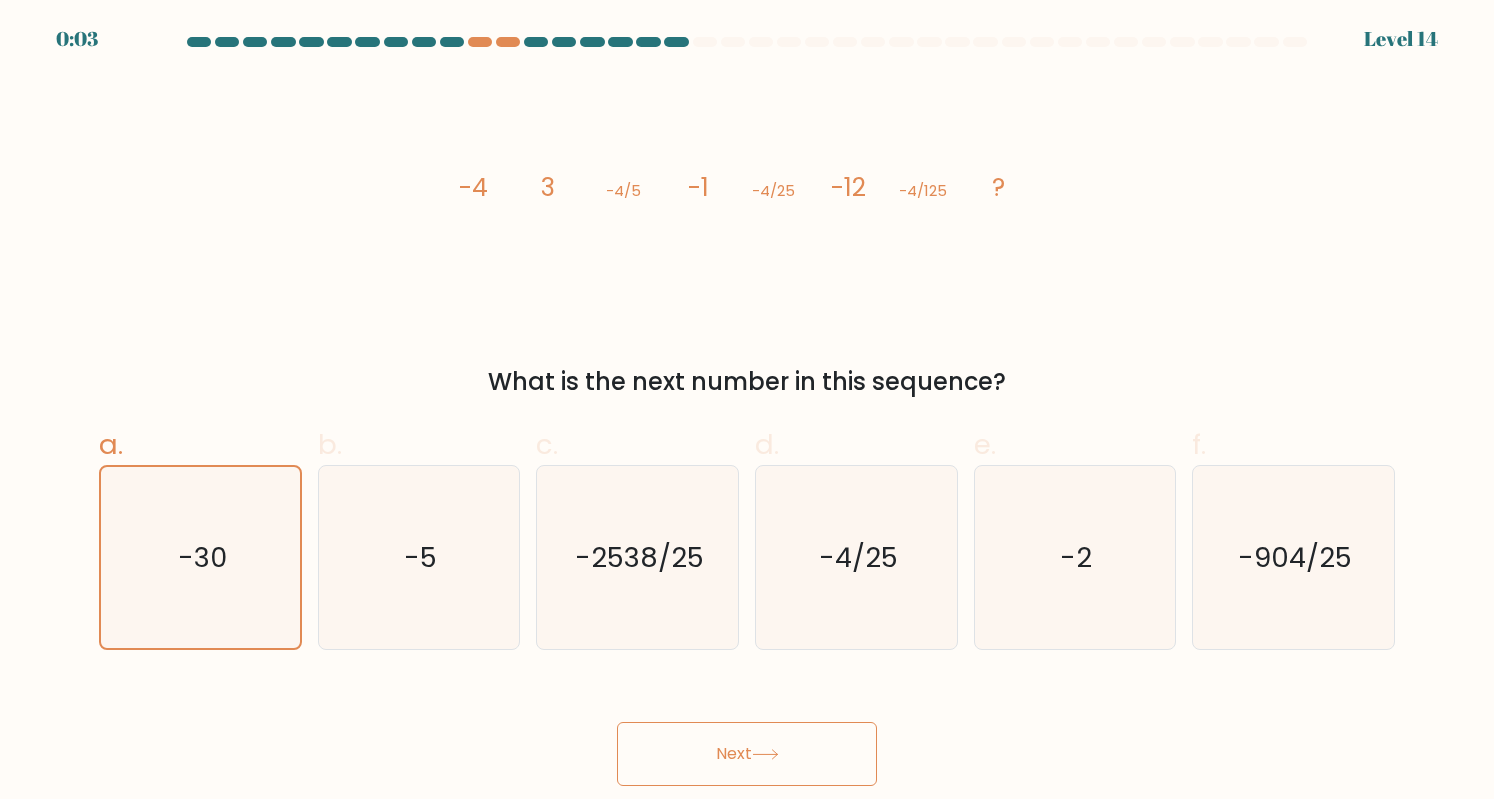 click on "Next" at bounding box center [747, 754] 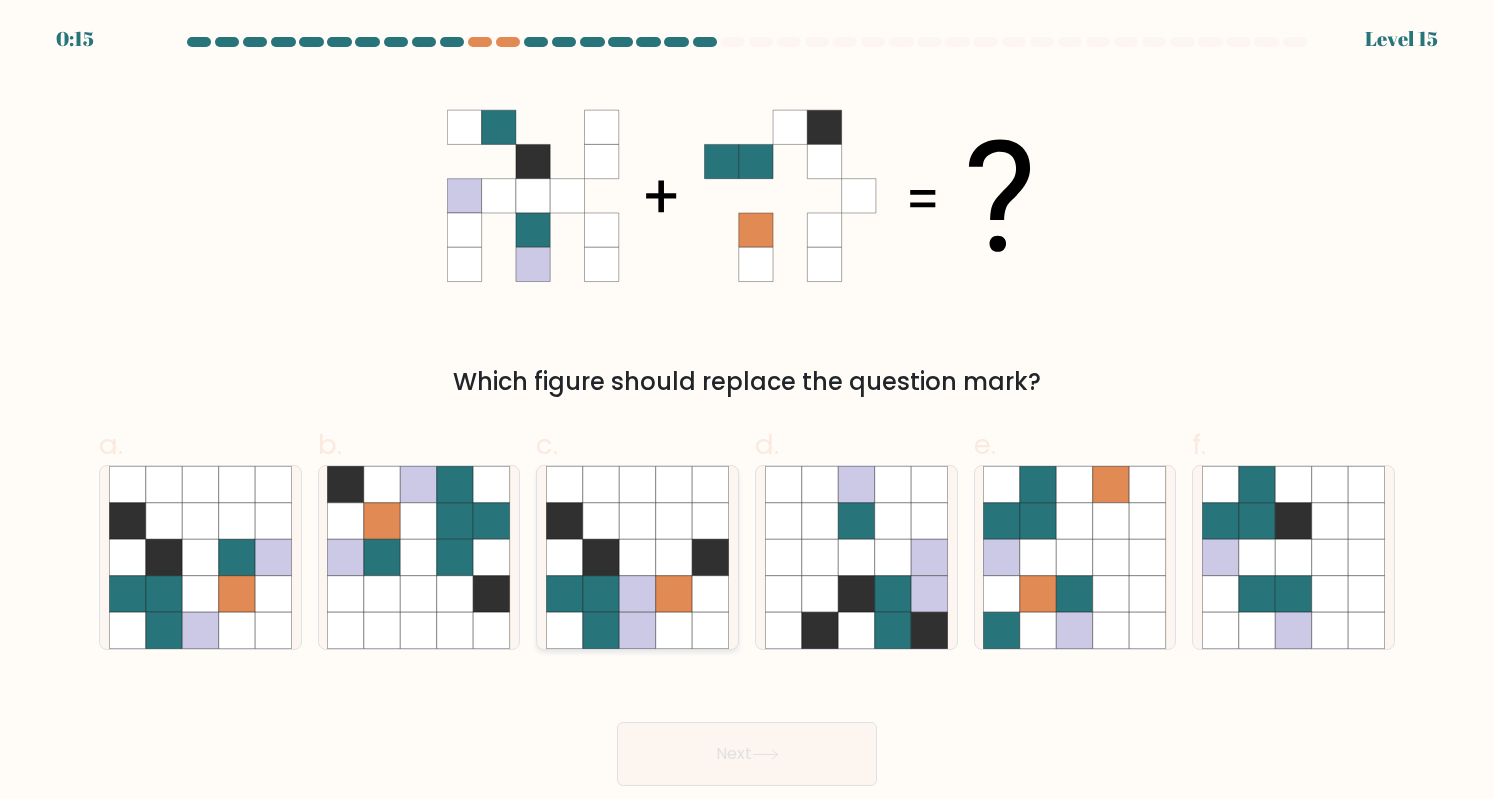 click 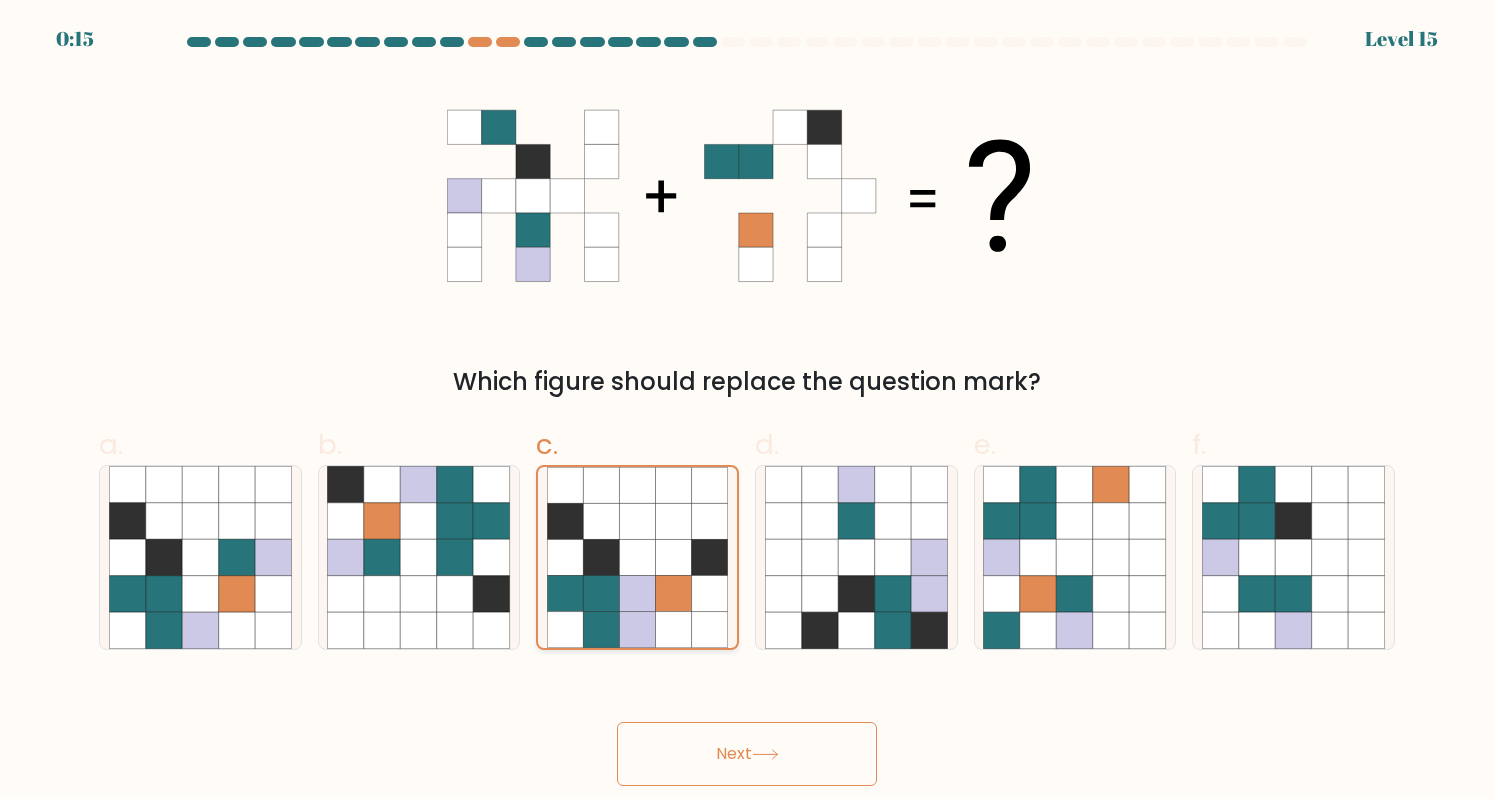 click 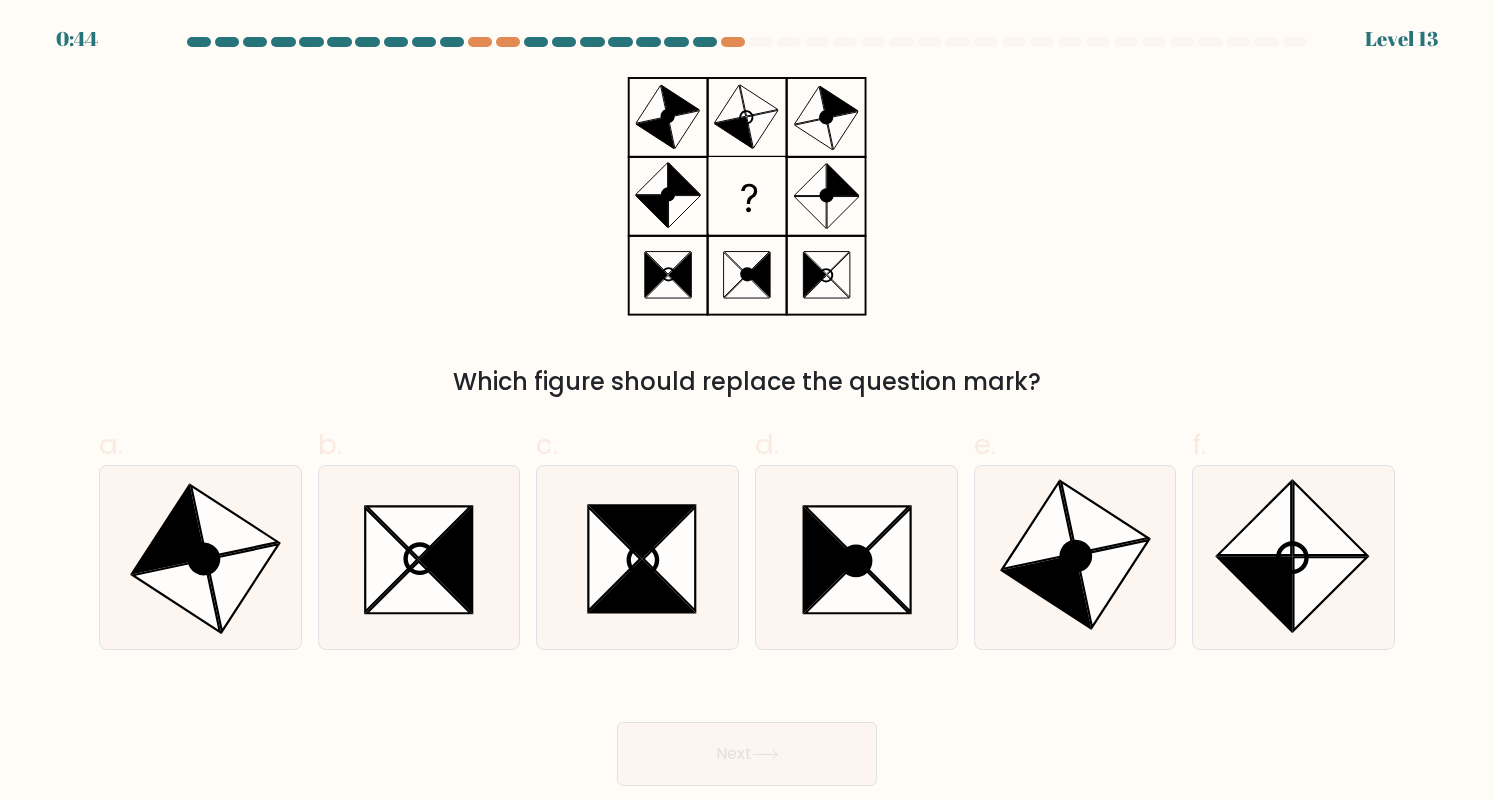 scroll, scrollTop: 0, scrollLeft: 0, axis: both 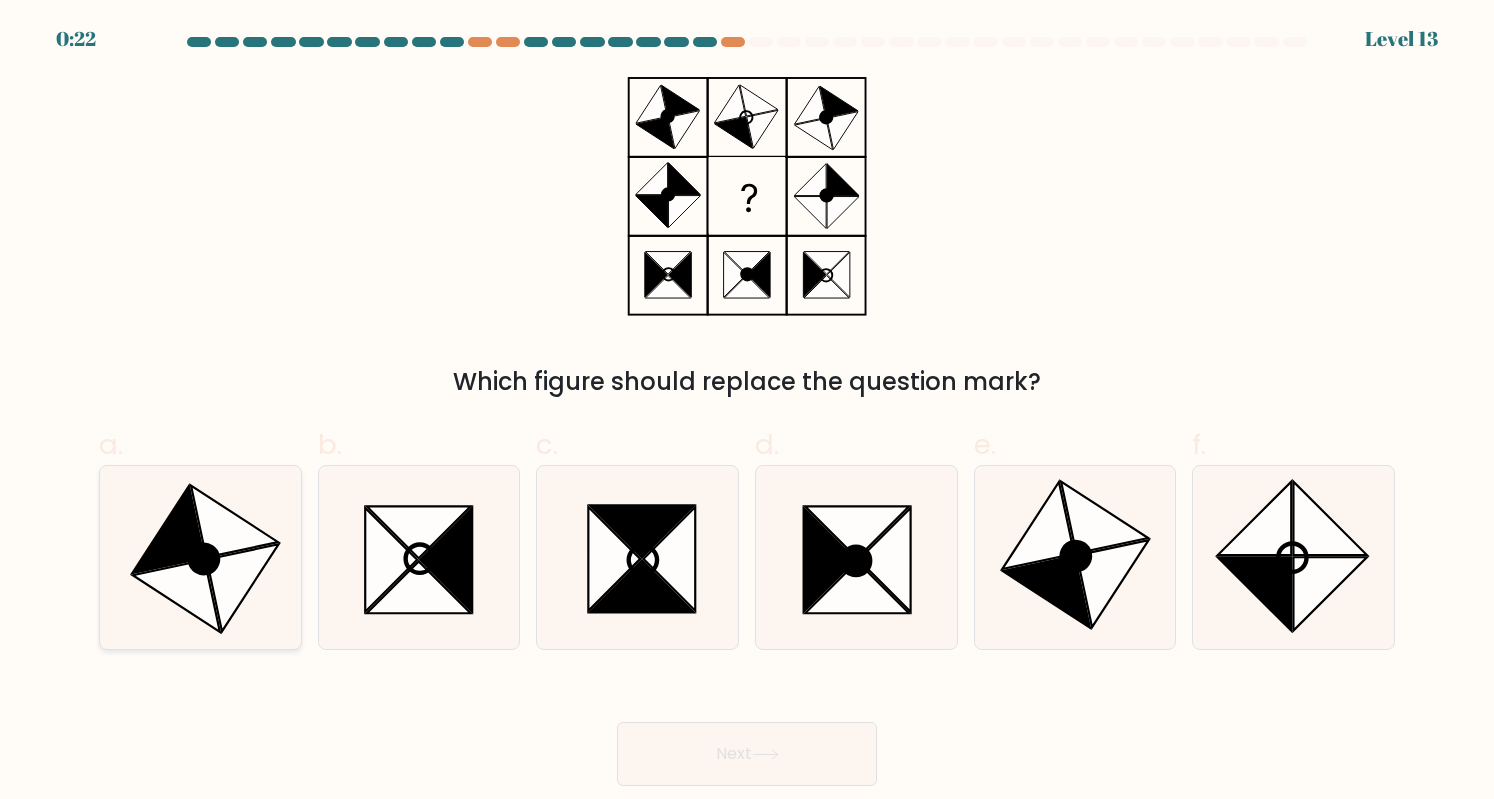 click 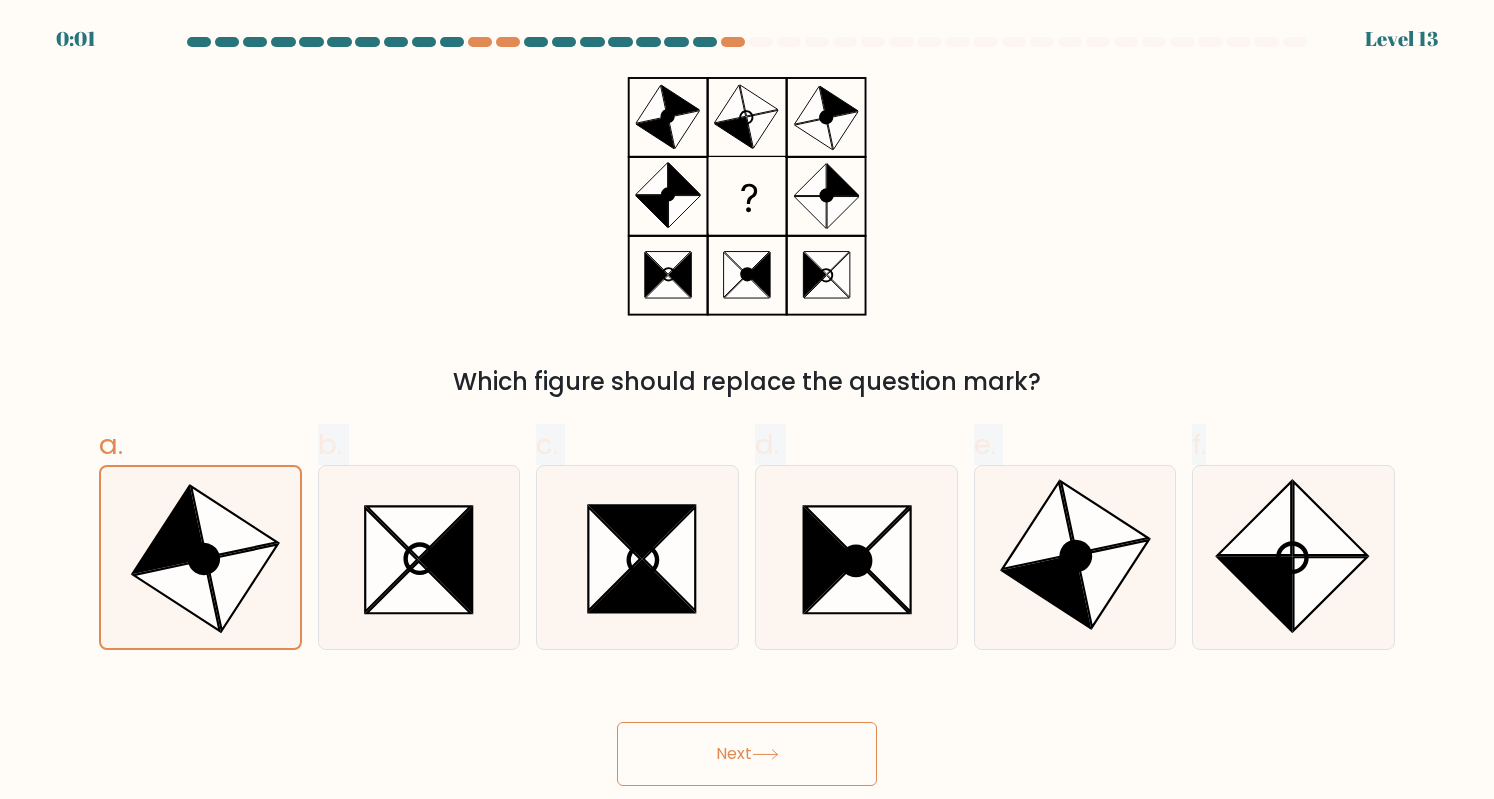 drag, startPoint x: 276, startPoint y: 543, endPoint x: 709, endPoint y: 734, distance: 473.2547 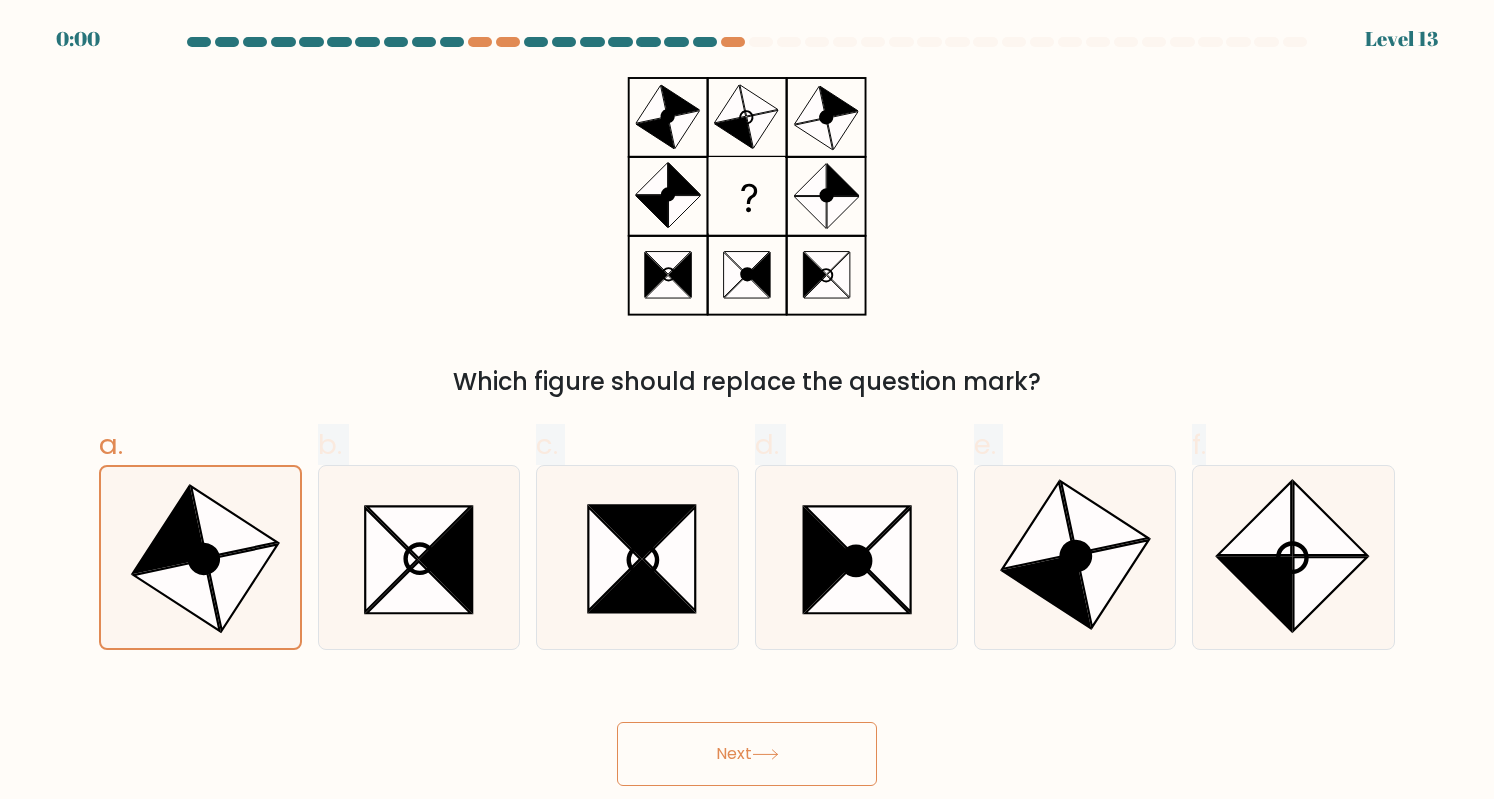 click on "Next" at bounding box center [747, 754] 